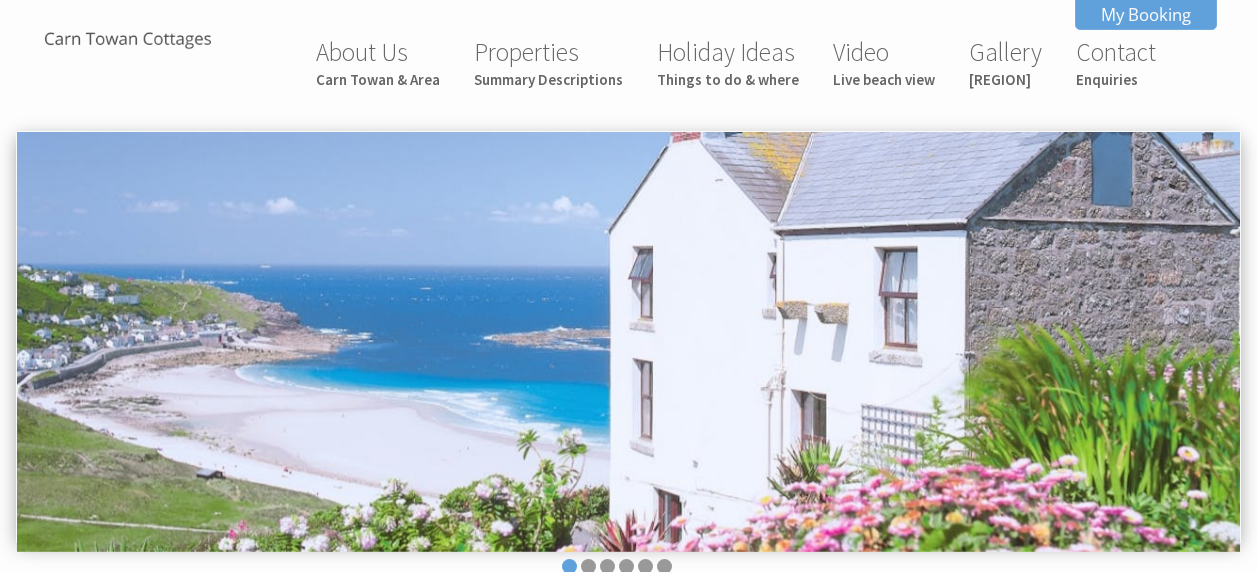 scroll, scrollTop: 0, scrollLeft: 0, axis: both 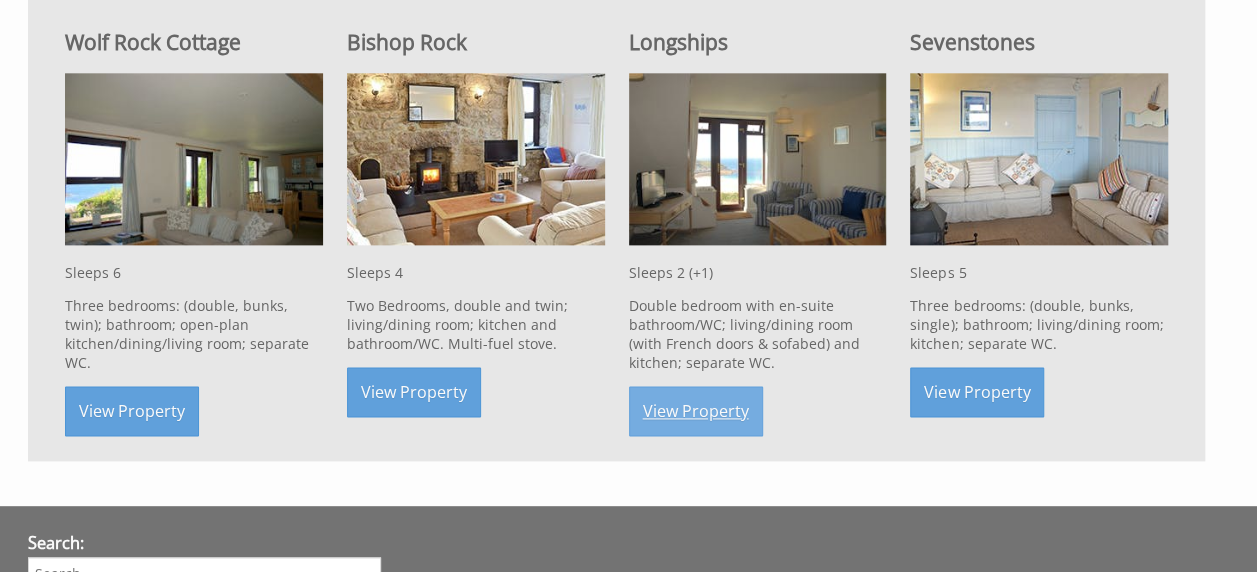 click on "View Property" at bounding box center (696, 411) 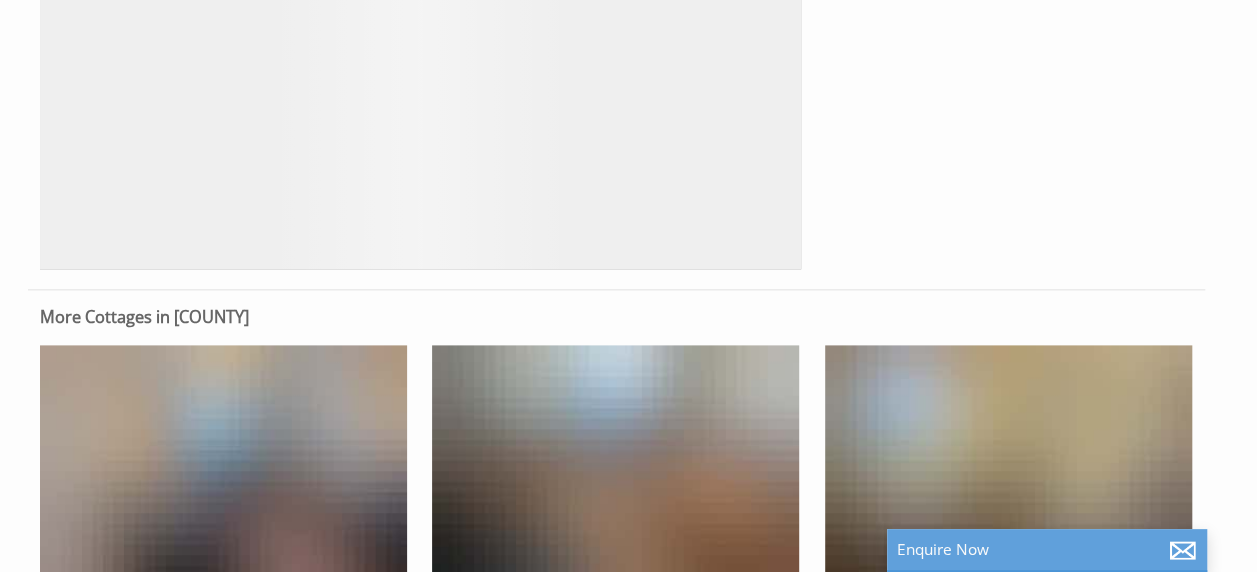 scroll, scrollTop: 0, scrollLeft: 0, axis: both 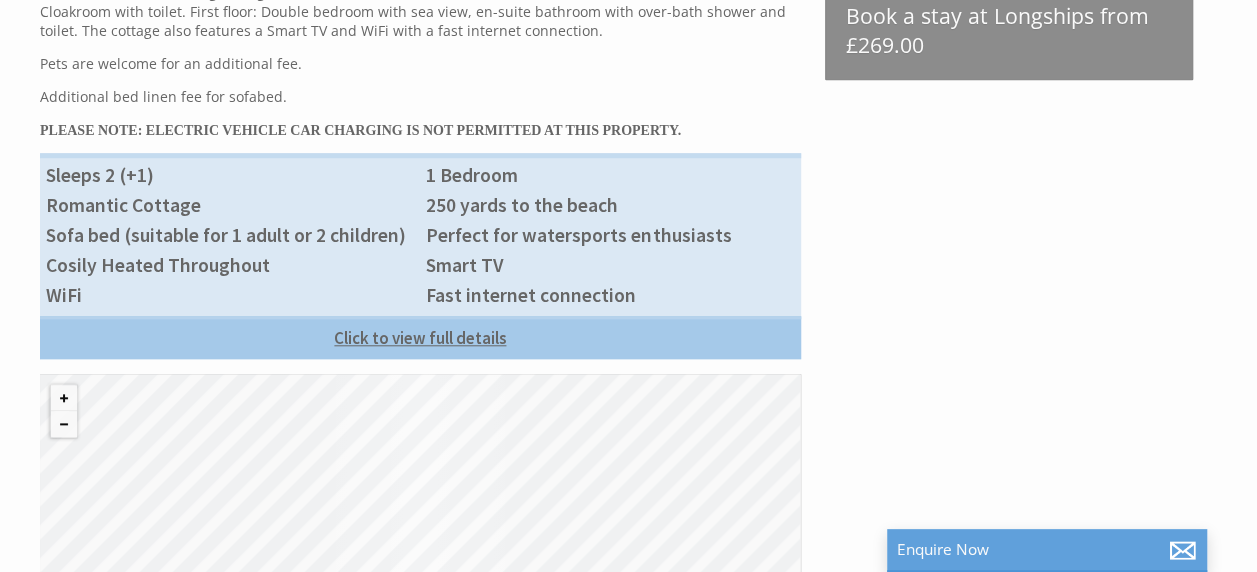 click on "Click to view full details" at bounding box center (420, 337) 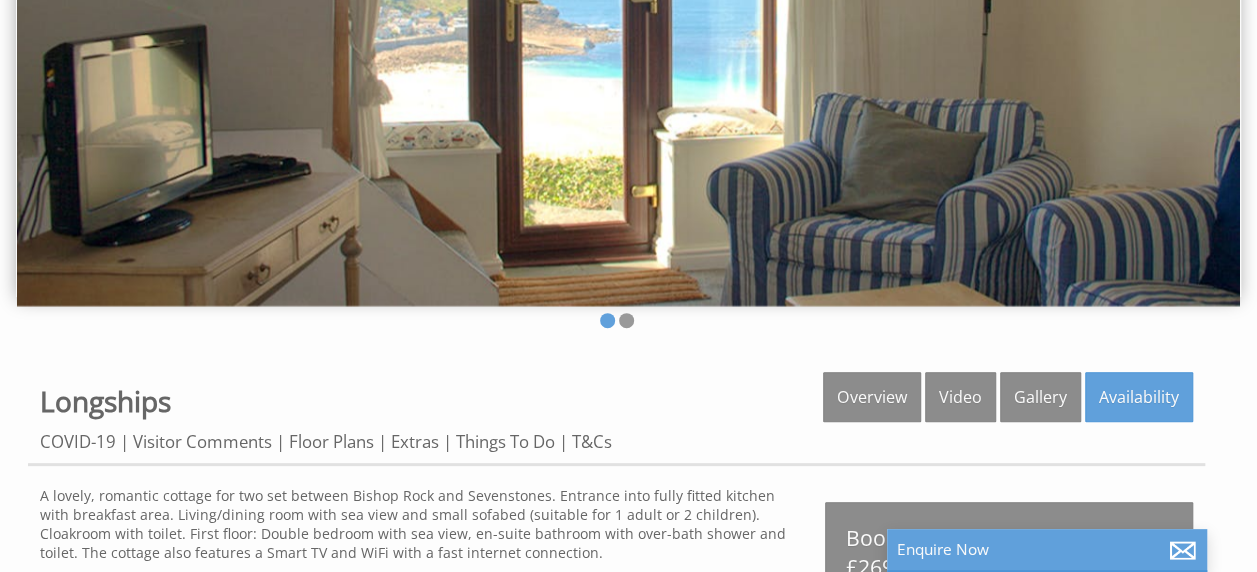 scroll, scrollTop: 253, scrollLeft: 0, axis: vertical 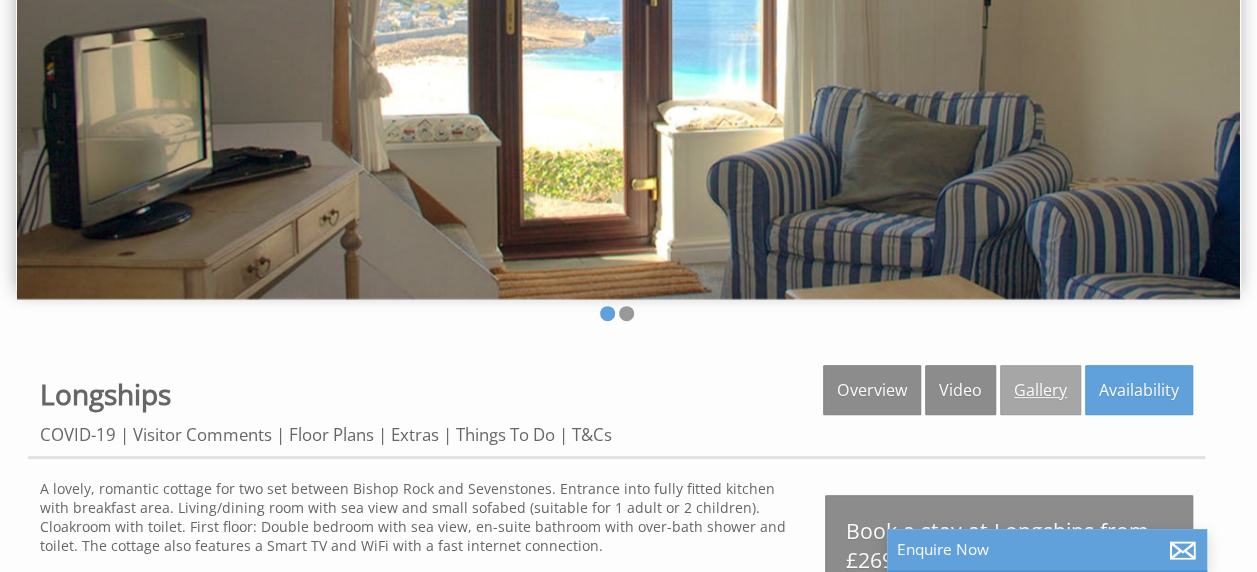 click on "Gallery" at bounding box center [1040, 390] 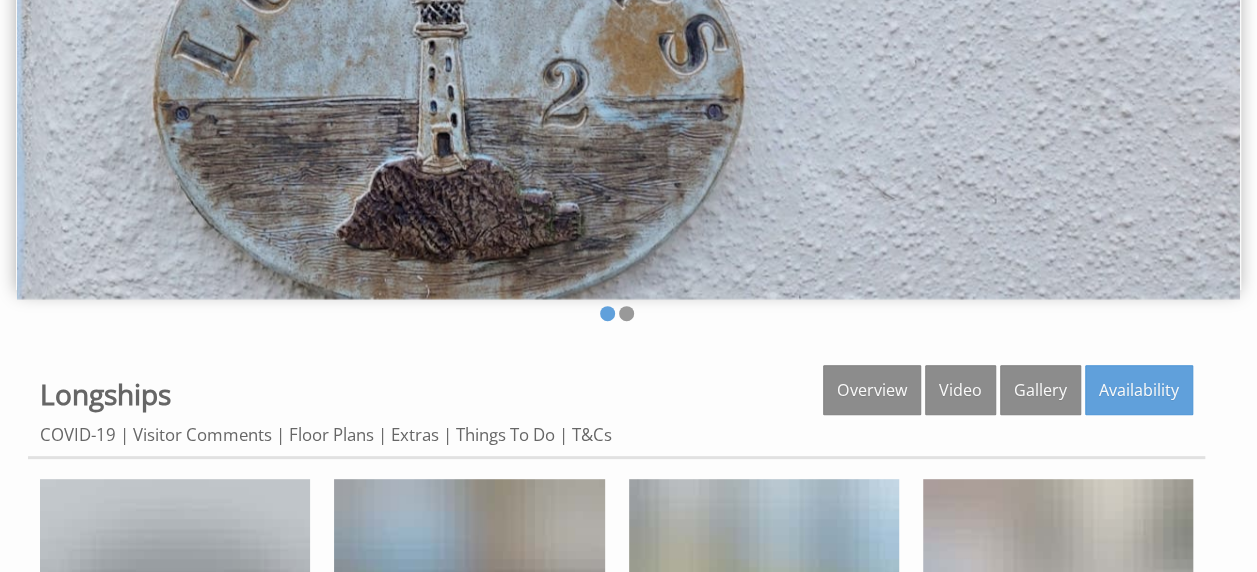 scroll, scrollTop: 0, scrollLeft: 0, axis: both 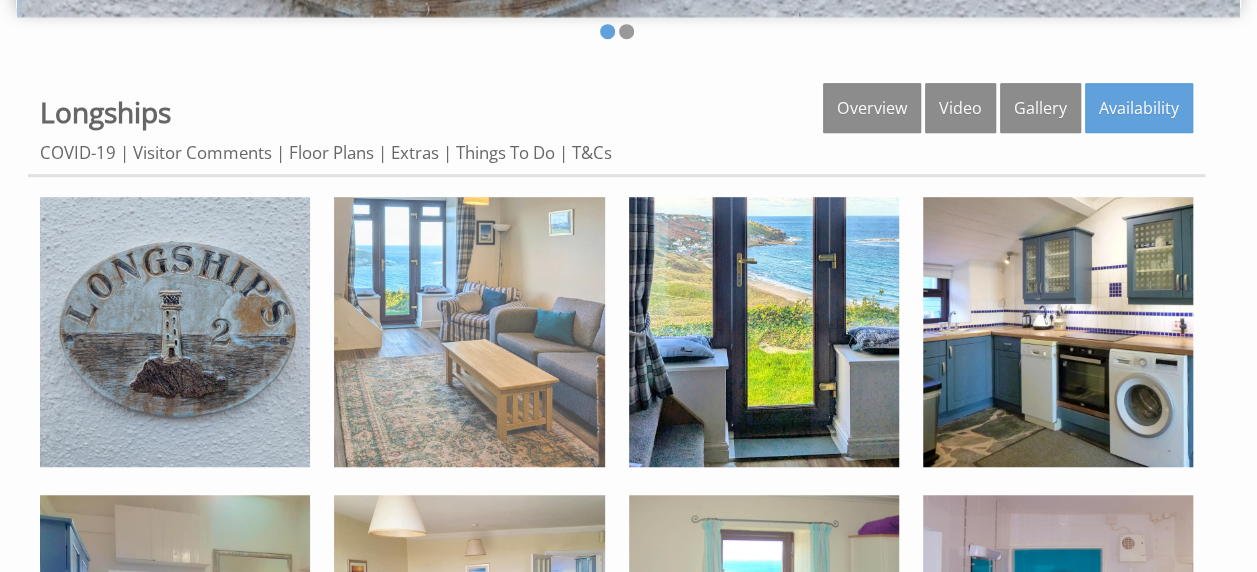 click at bounding box center (469, 332) 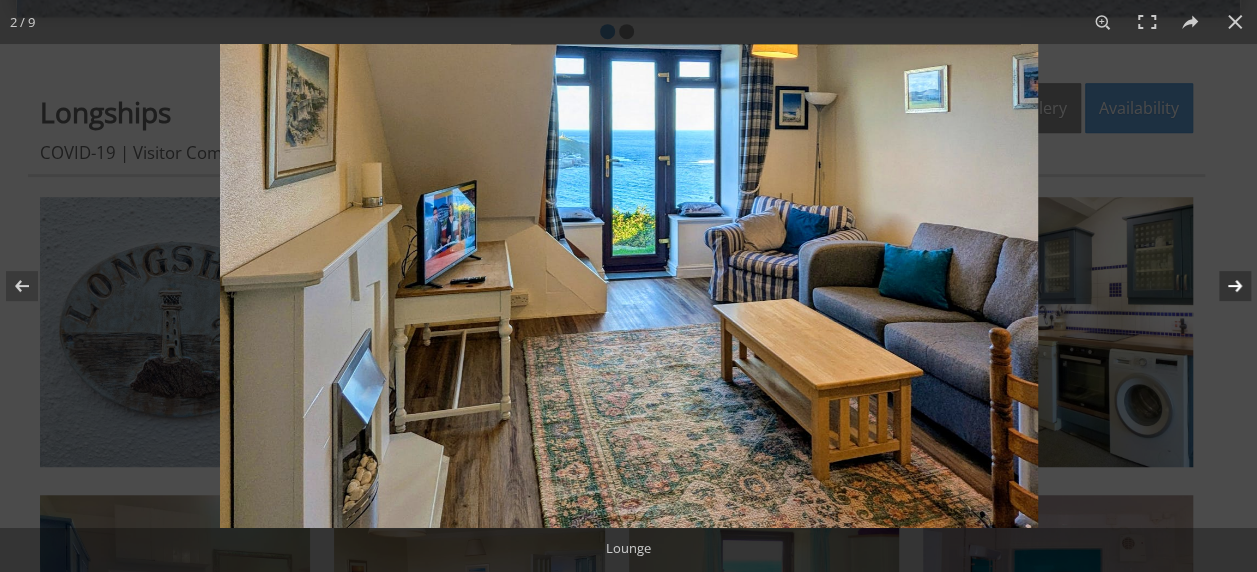click at bounding box center (1222, 286) 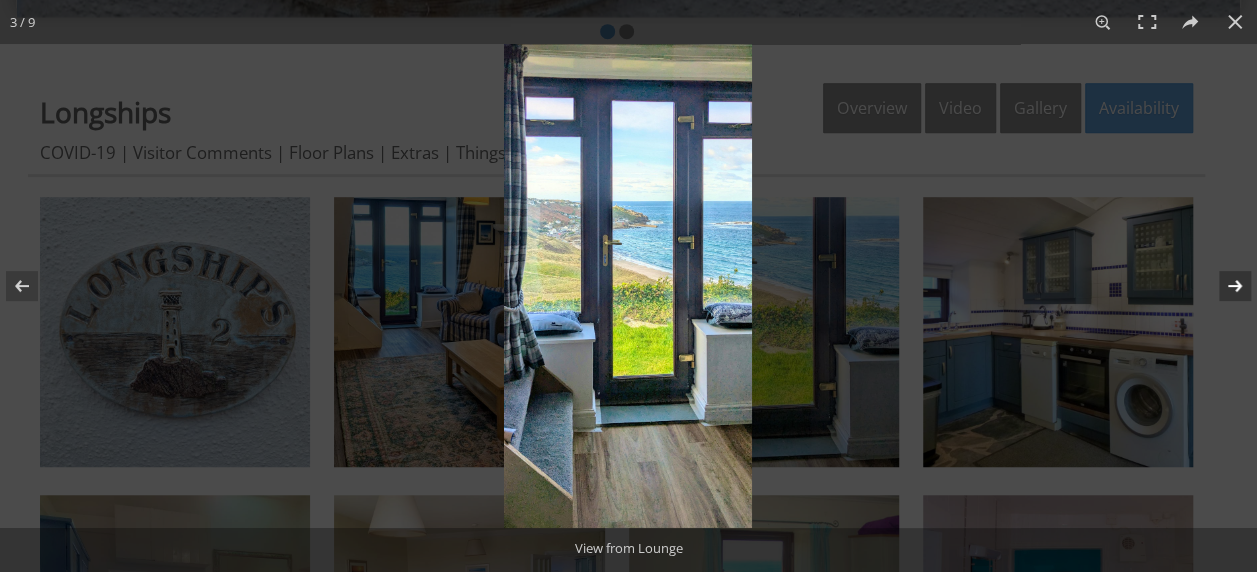 click at bounding box center [1222, 286] 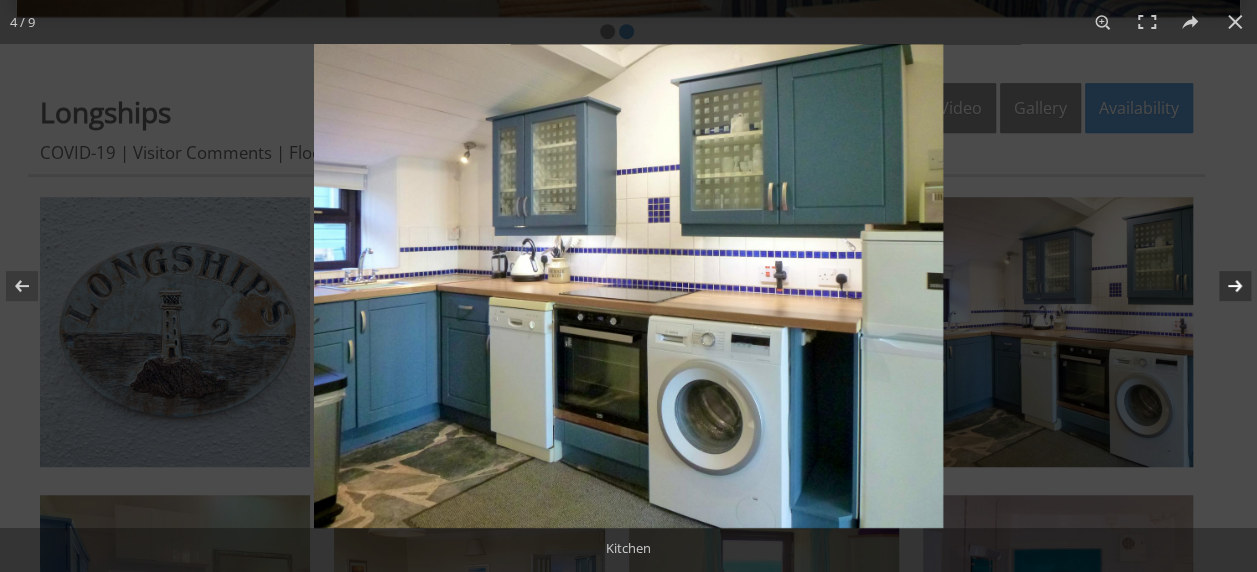 click at bounding box center [1222, 286] 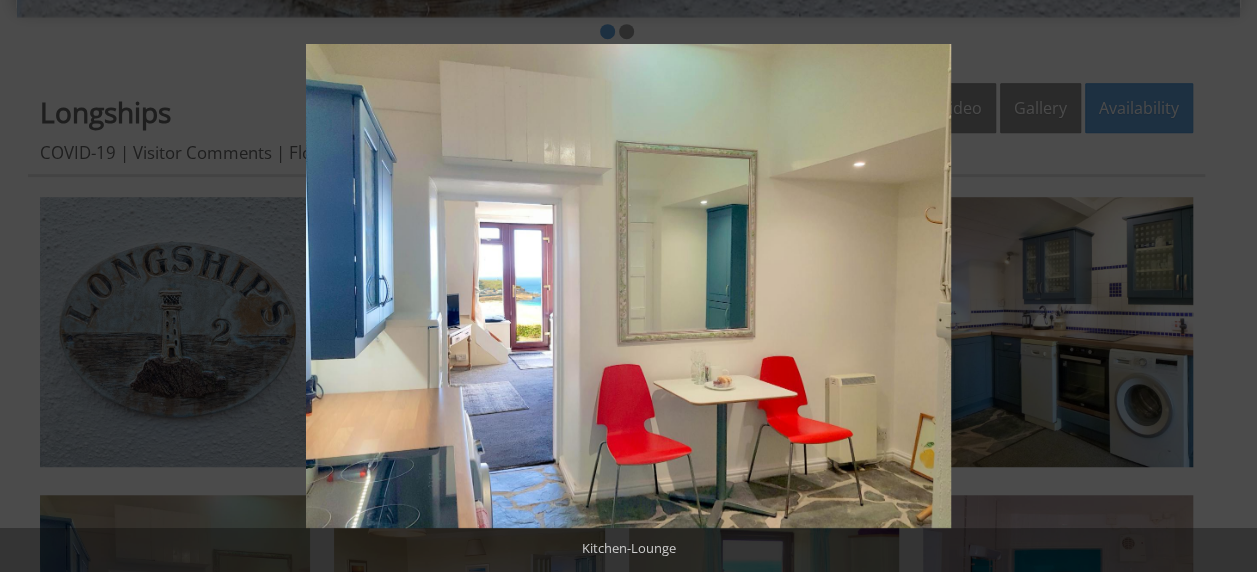 click at bounding box center (1222, 286) 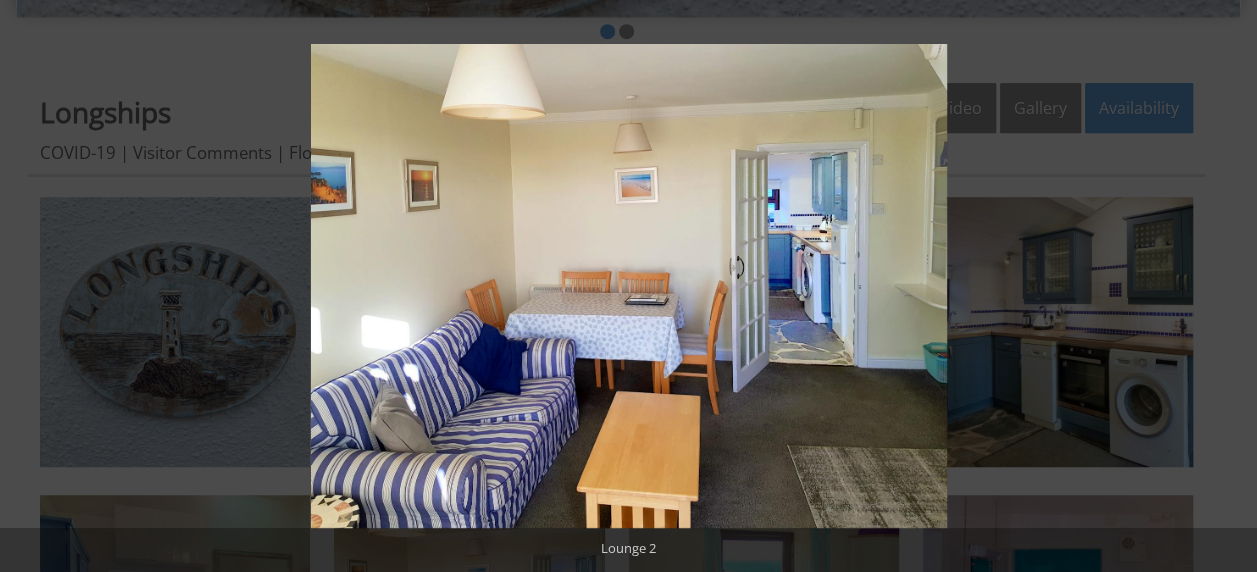 click at bounding box center (1222, 286) 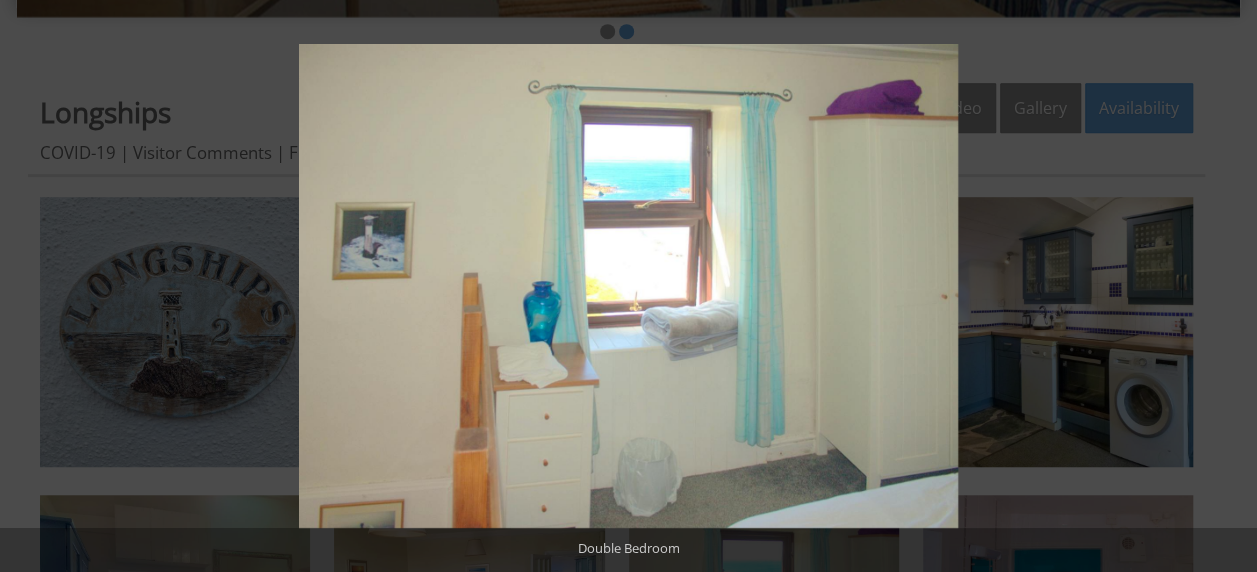click at bounding box center (1222, 286) 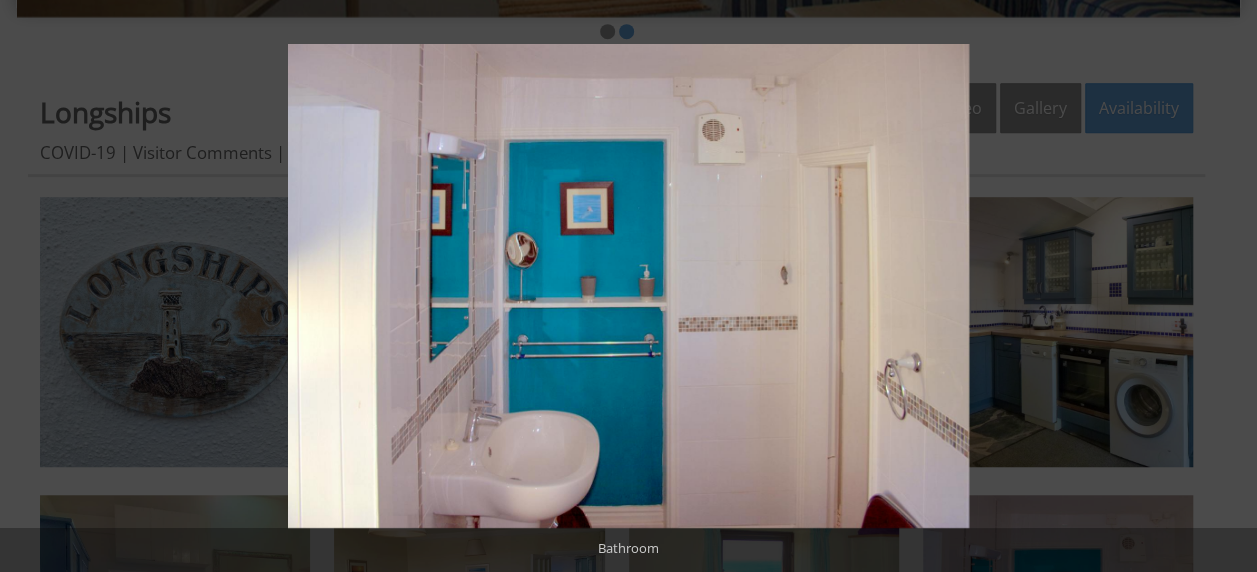 click at bounding box center (1222, 286) 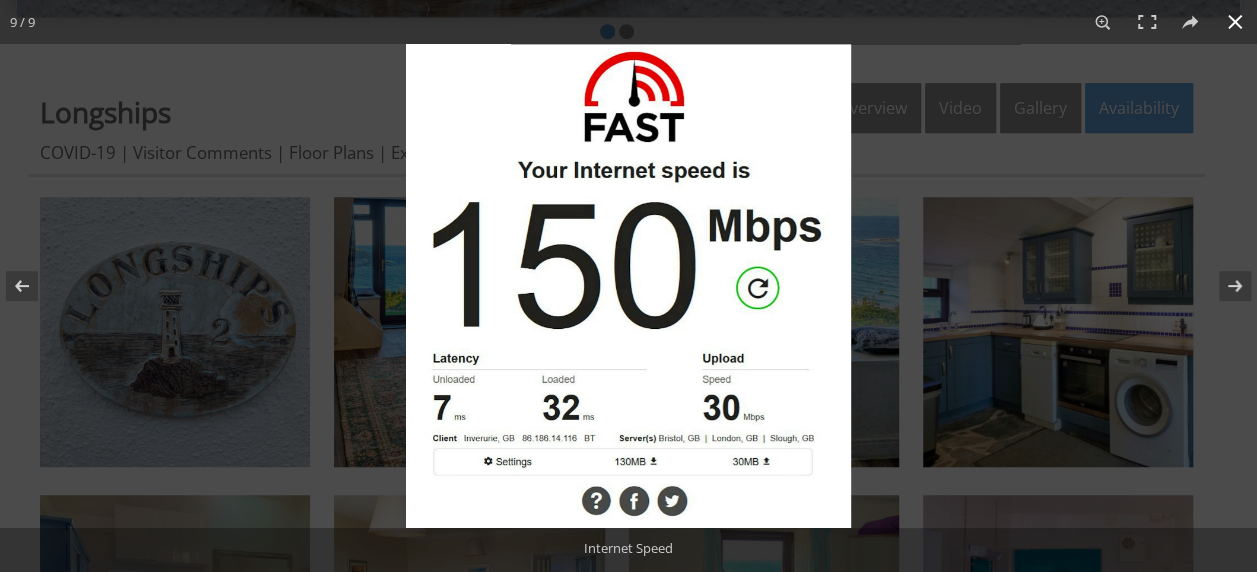 click at bounding box center [1235, 22] 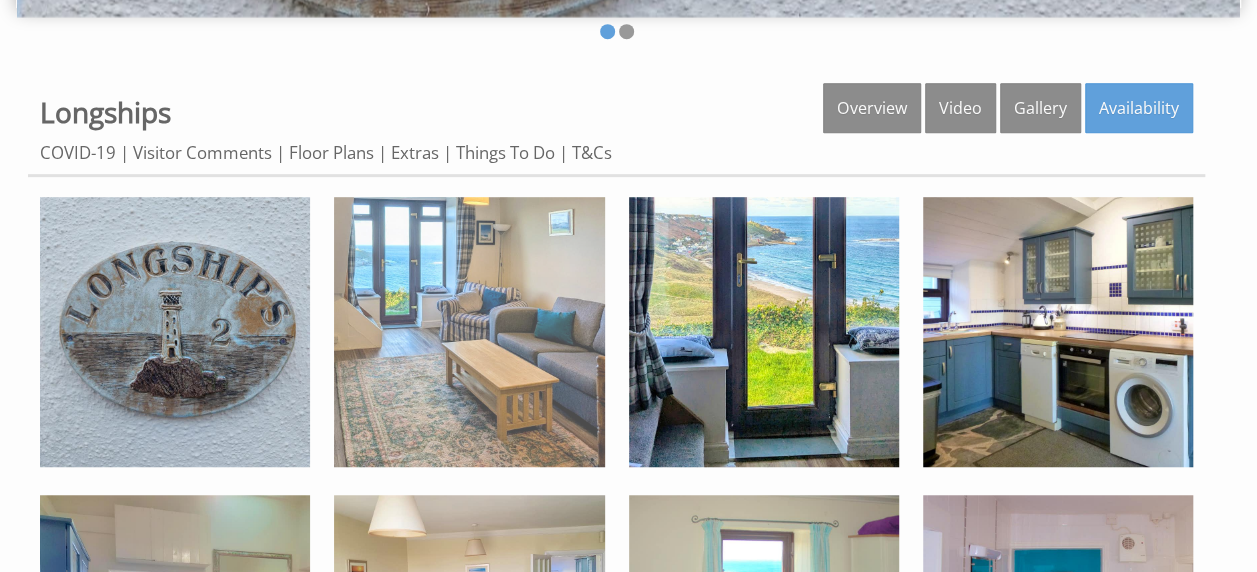 click at bounding box center [469, 332] 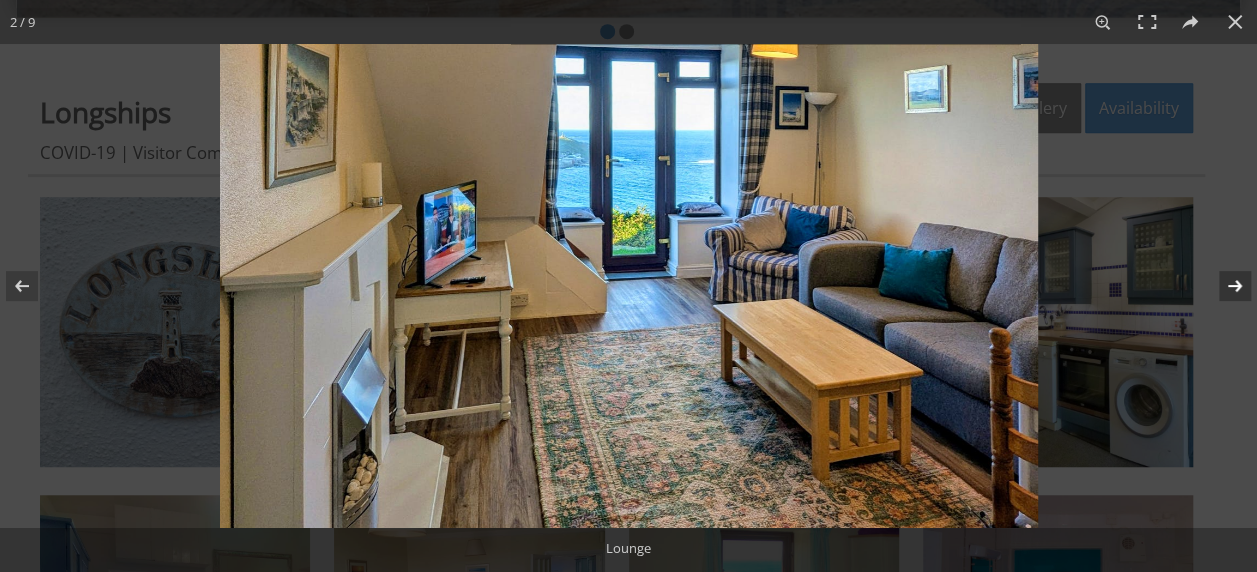 click at bounding box center [1222, 286] 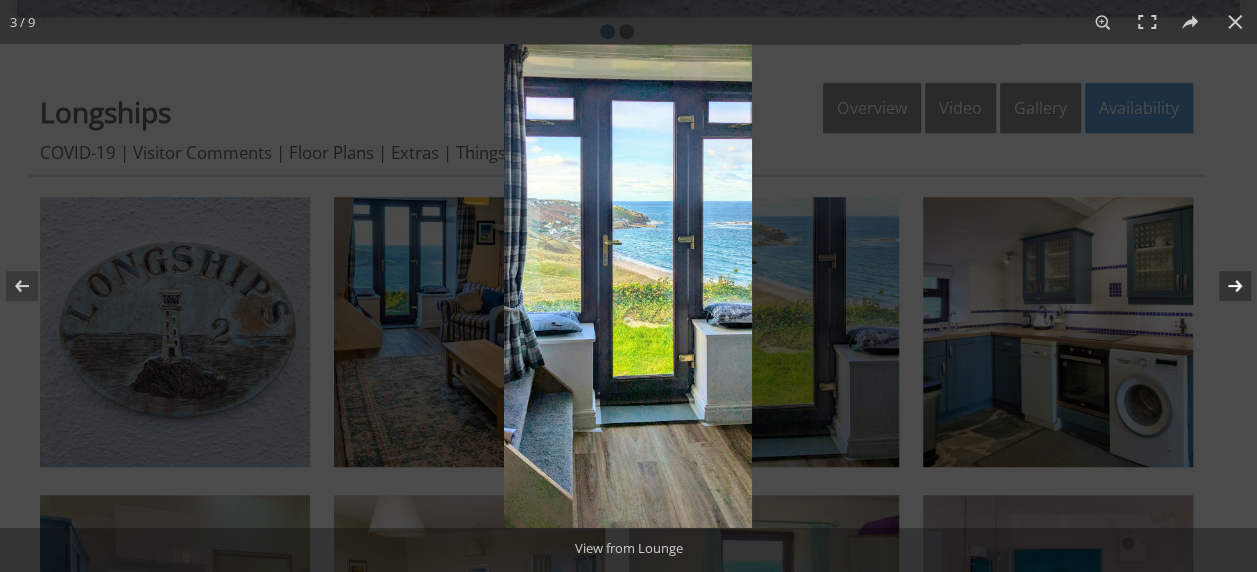 click at bounding box center [1222, 286] 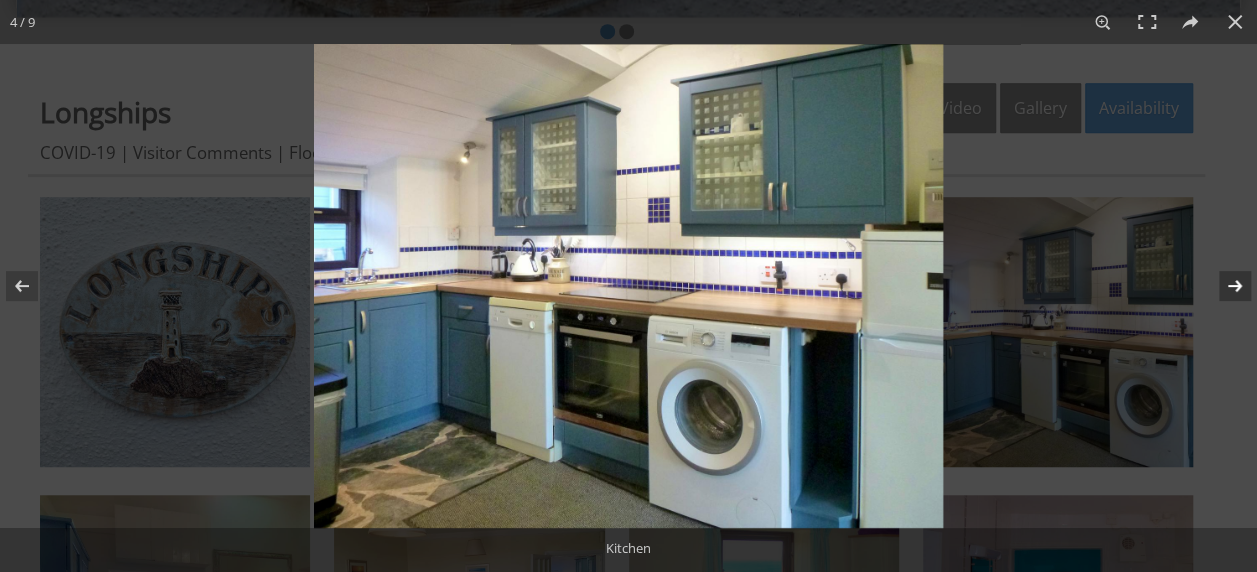 click at bounding box center [1222, 286] 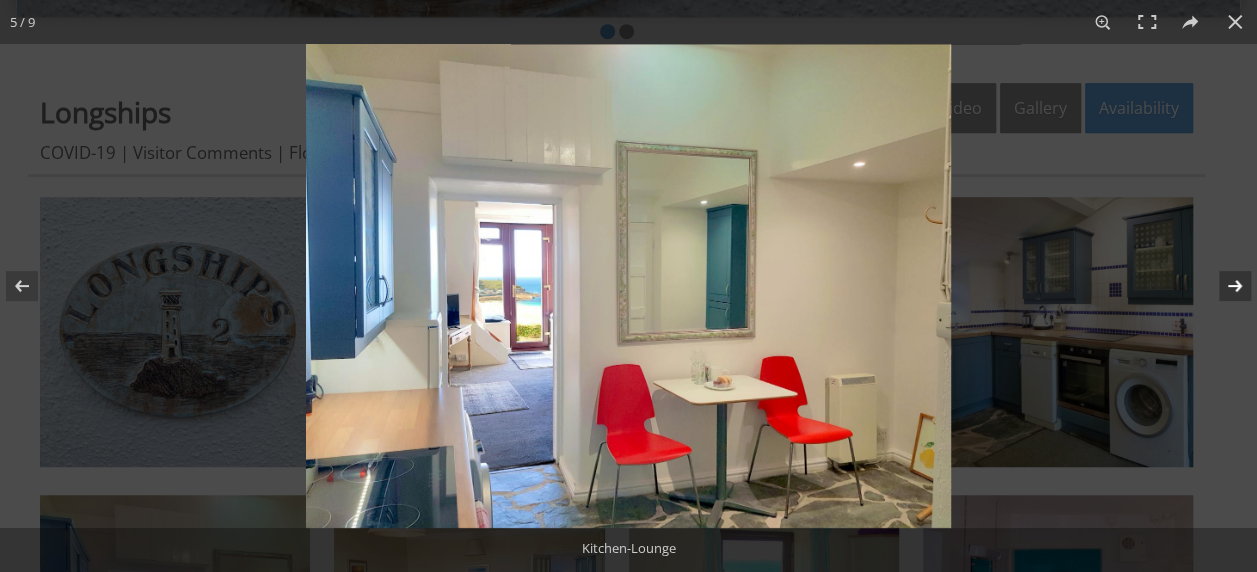 click at bounding box center (1222, 286) 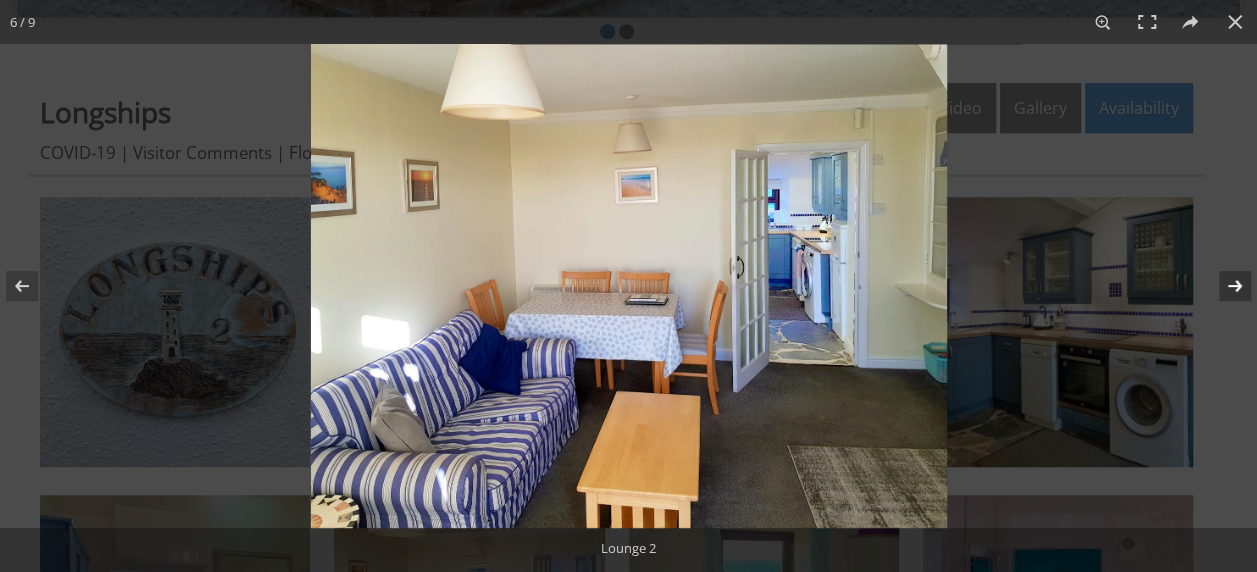 click at bounding box center (1222, 286) 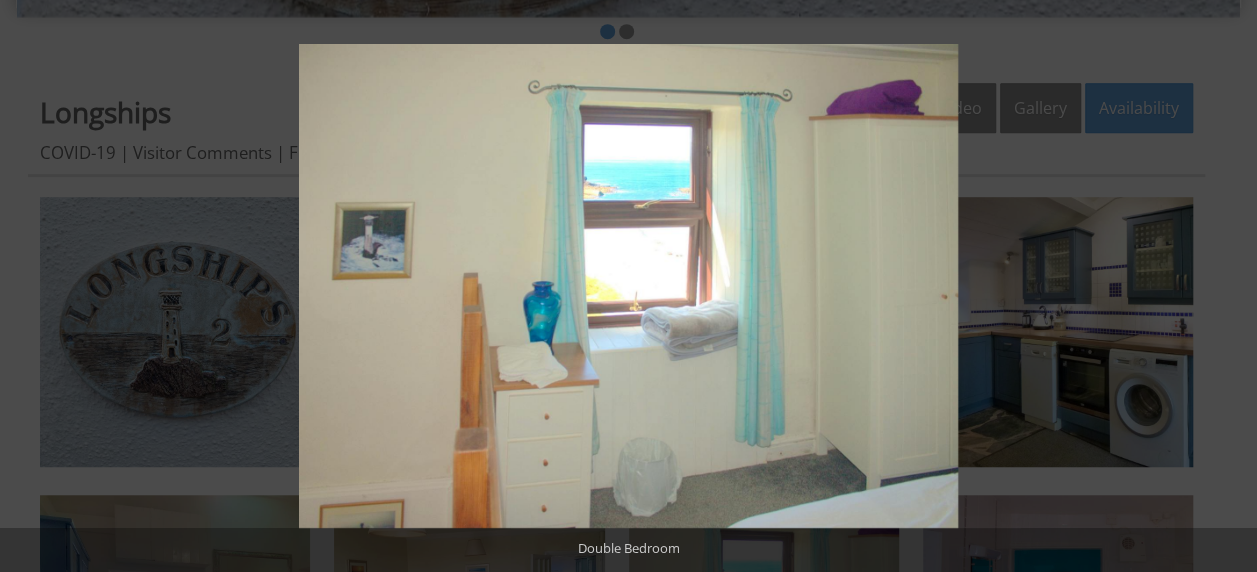 click at bounding box center (1222, 286) 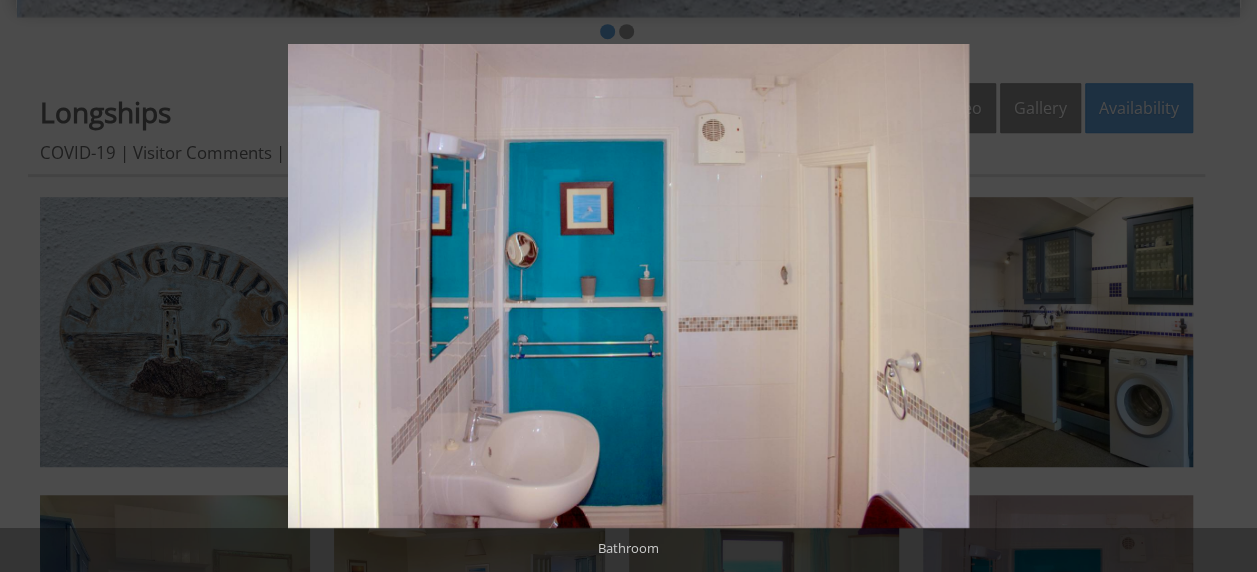 click at bounding box center [1222, 286] 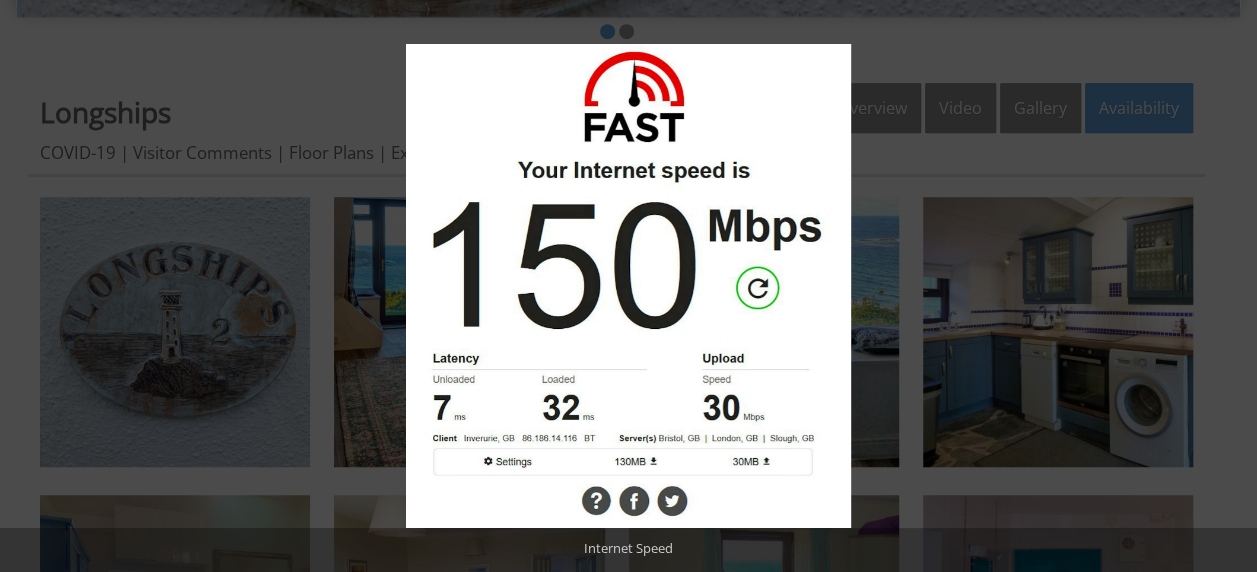 click at bounding box center (1222, 286) 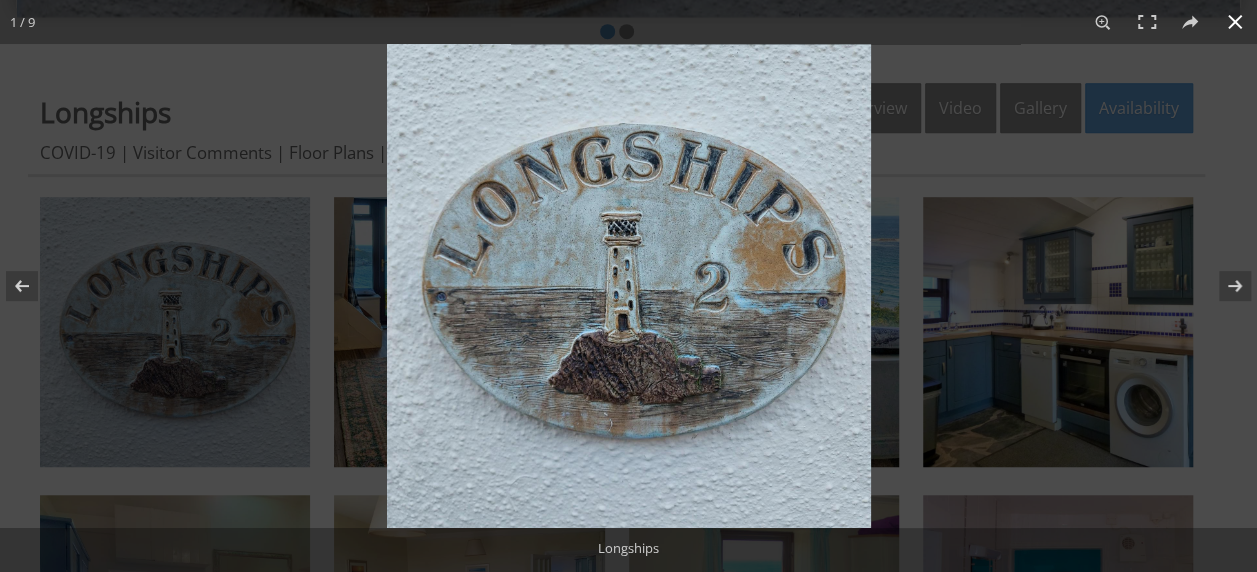 click at bounding box center [1235, 22] 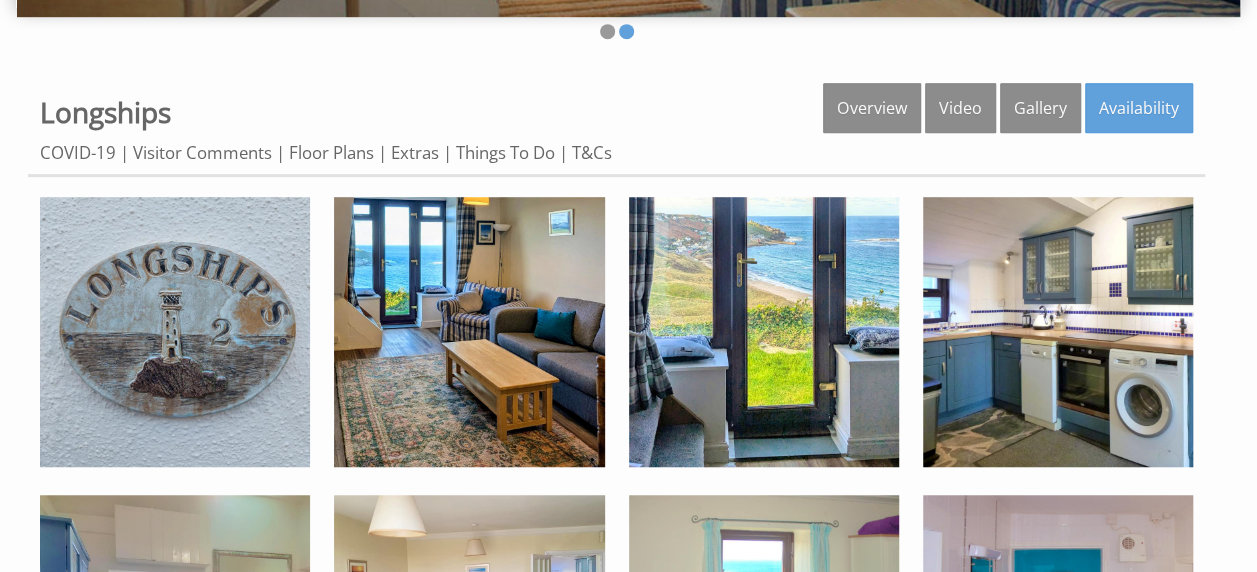 scroll, scrollTop: 35, scrollLeft: 0, axis: vertical 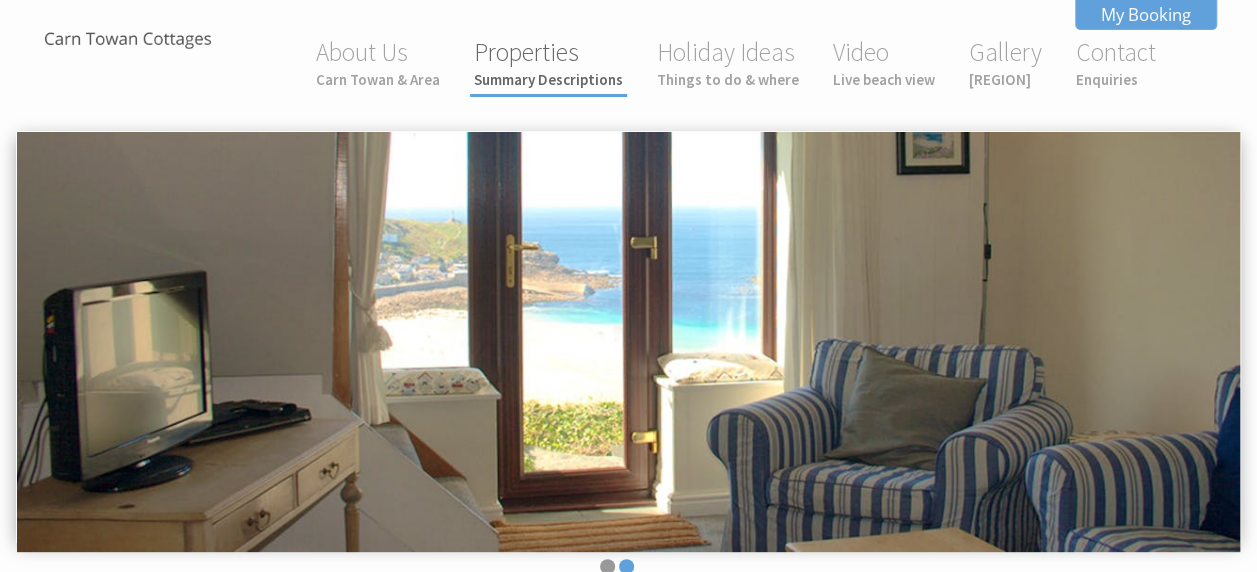 click on "Properties  Summary Descriptions" at bounding box center [548, 62] 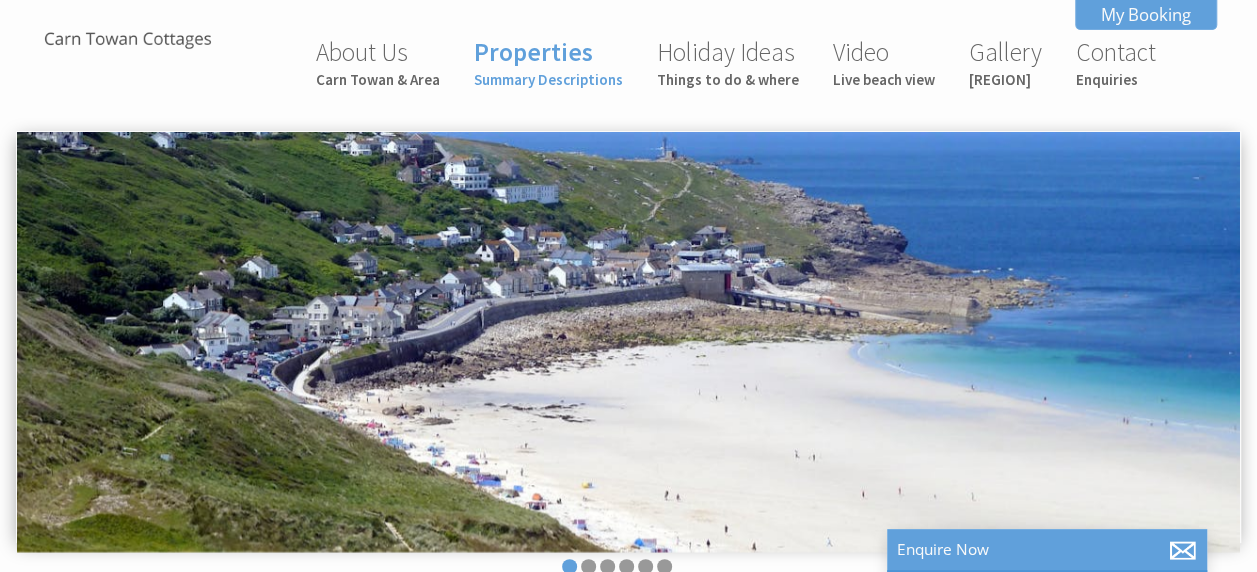 scroll, scrollTop: 0, scrollLeft: 18, axis: horizontal 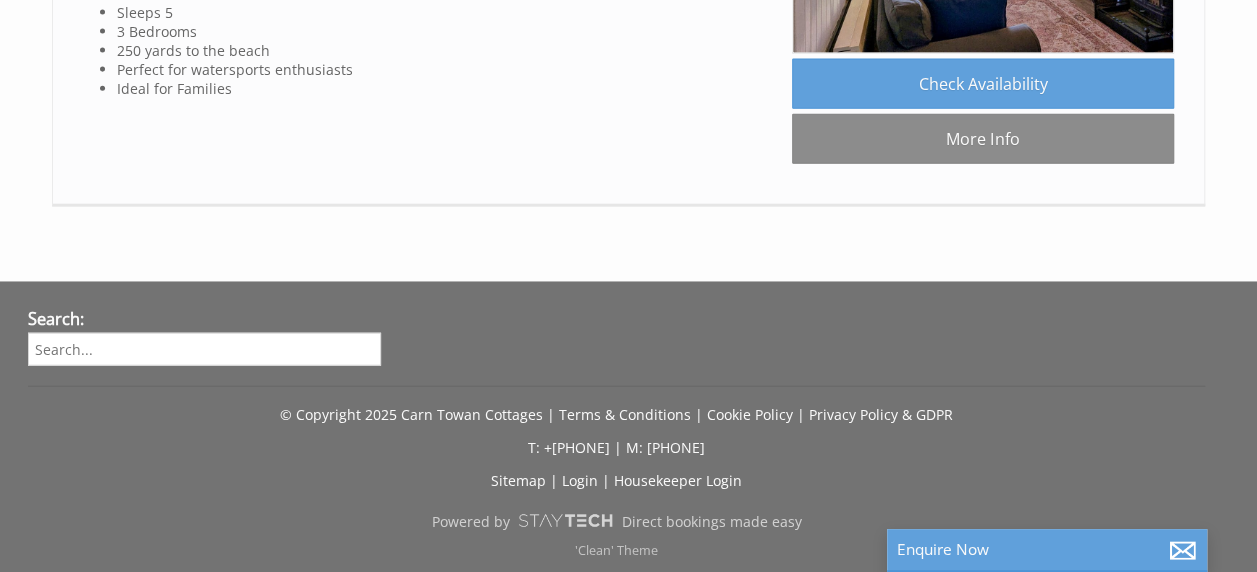 click on "Sevenstones" at bounding box center (181, -154) 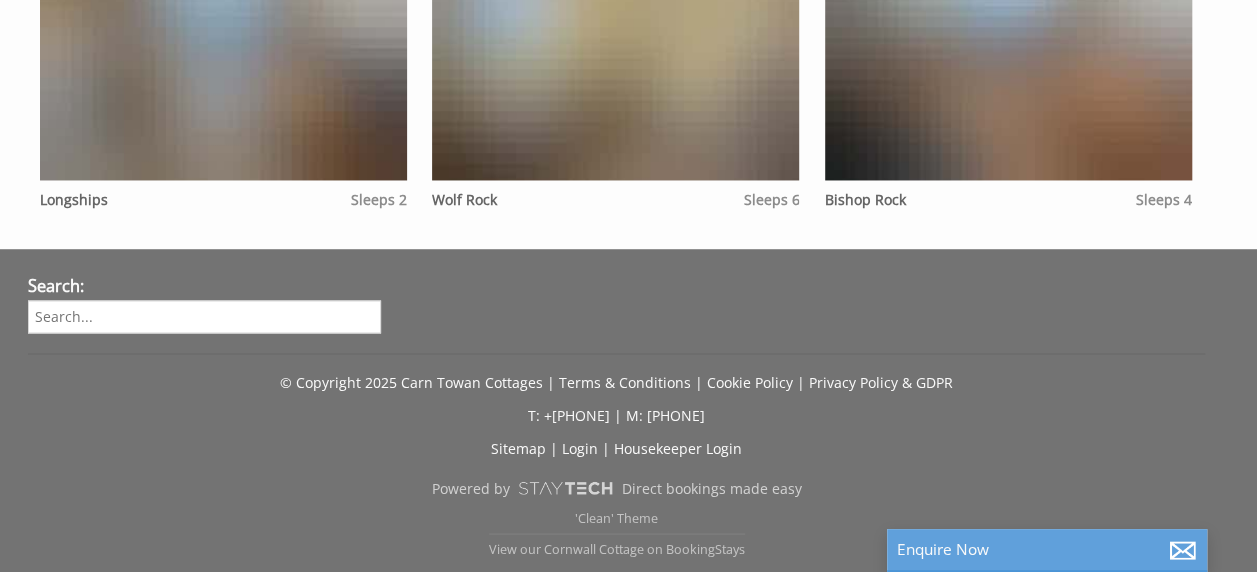 scroll, scrollTop: 0, scrollLeft: 0, axis: both 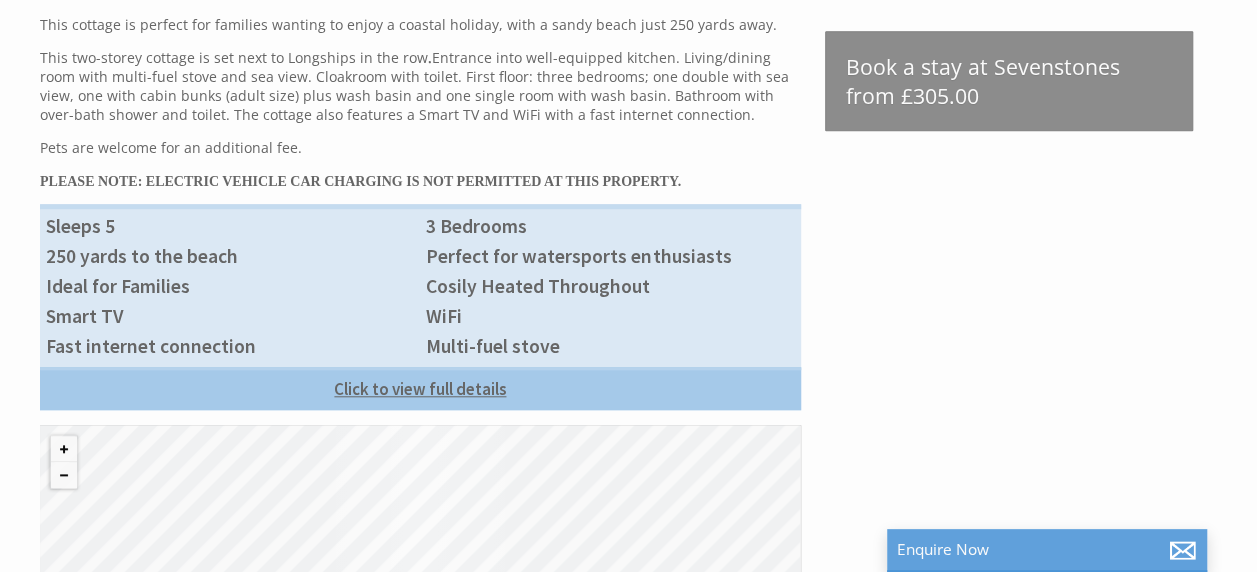 click on "Click to view full details" at bounding box center (420, 388) 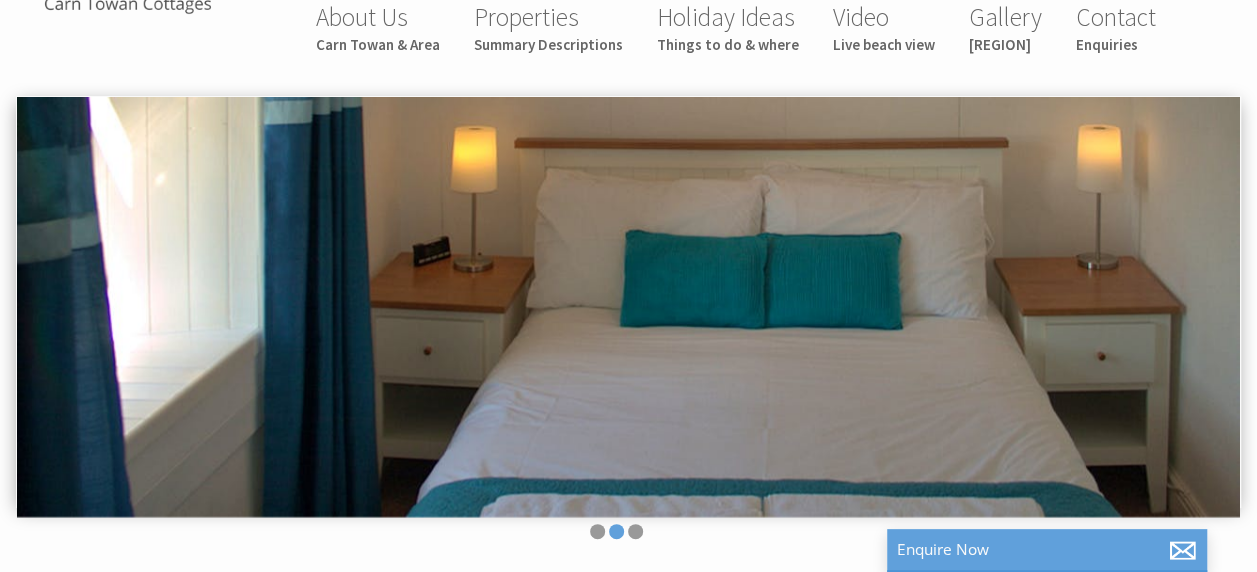 scroll, scrollTop: 0, scrollLeft: 0, axis: both 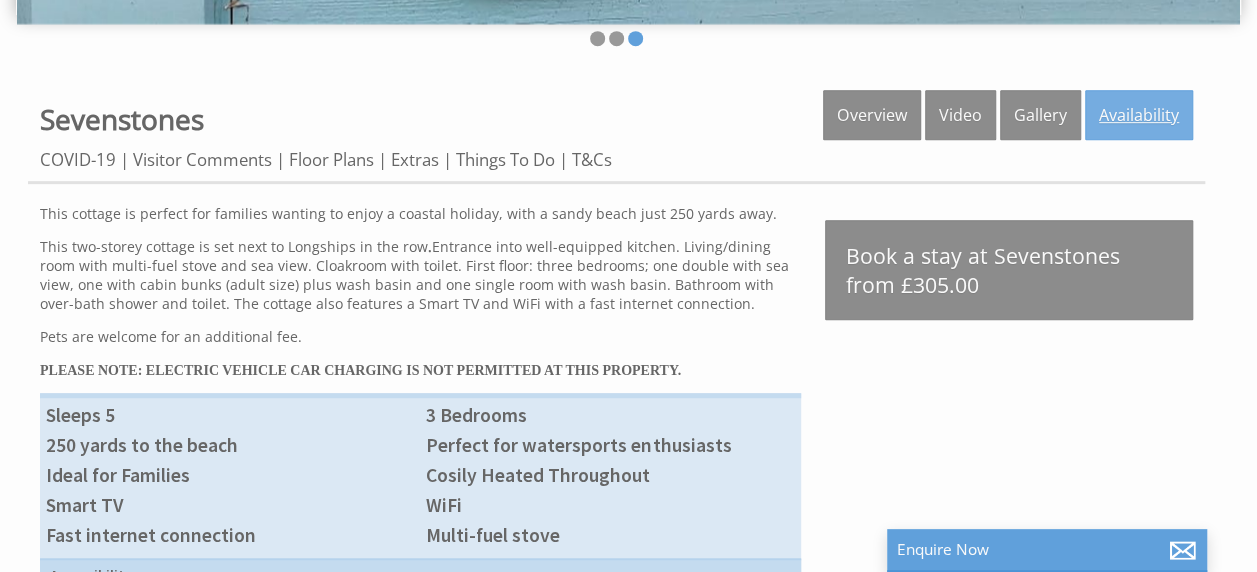 click on "Availability" at bounding box center (1139, 115) 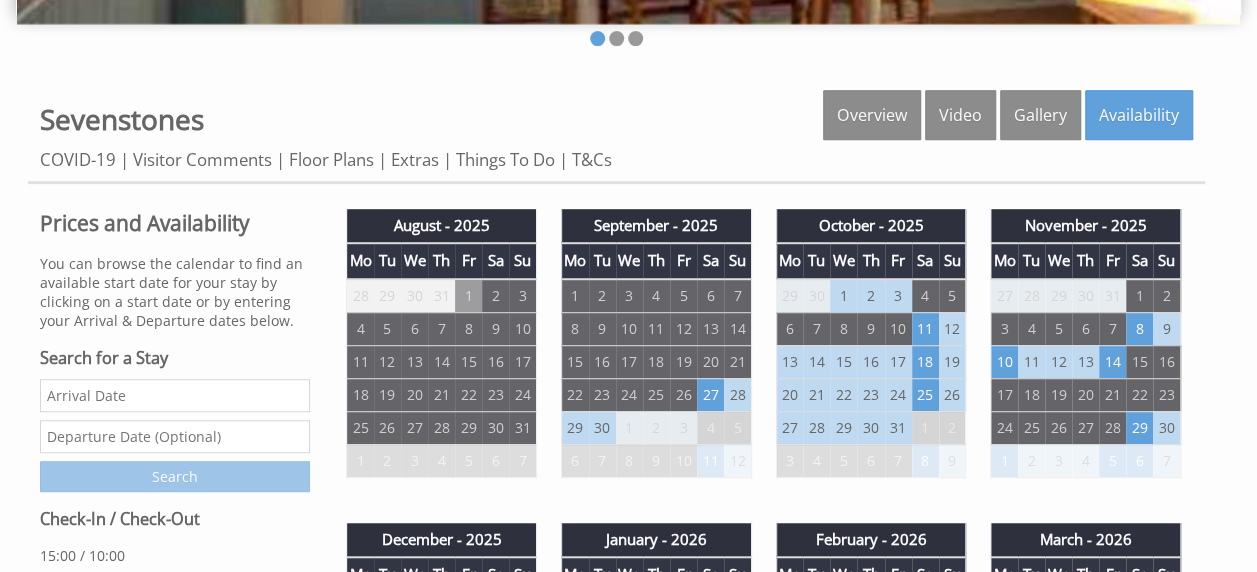 scroll, scrollTop: 0, scrollLeft: 0, axis: both 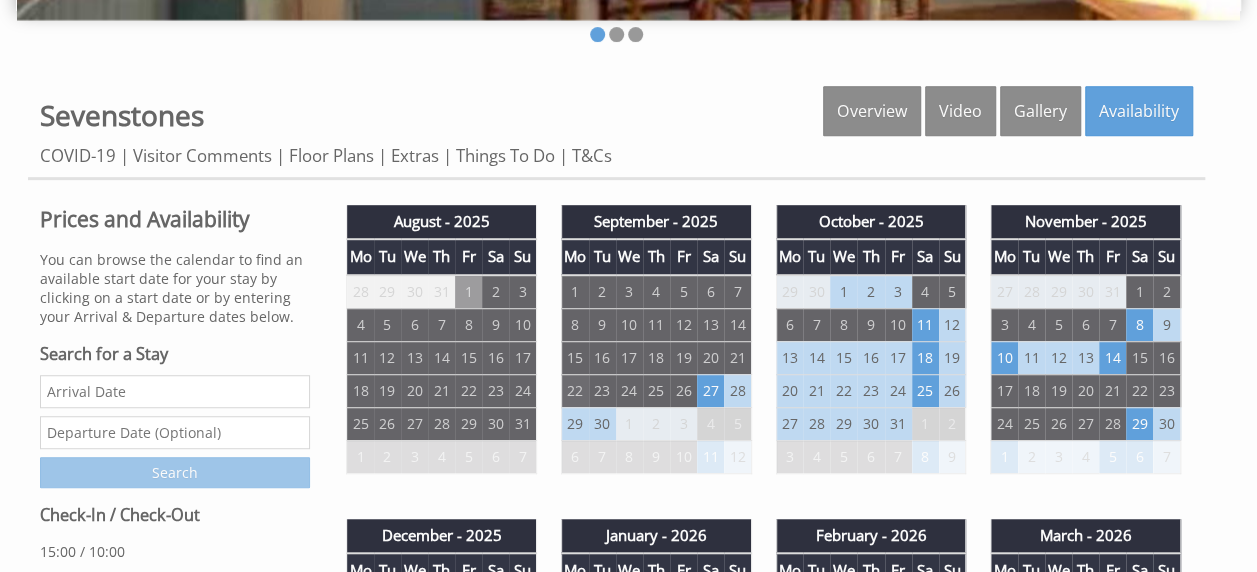 click on "22" at bounding box center [574, 390] 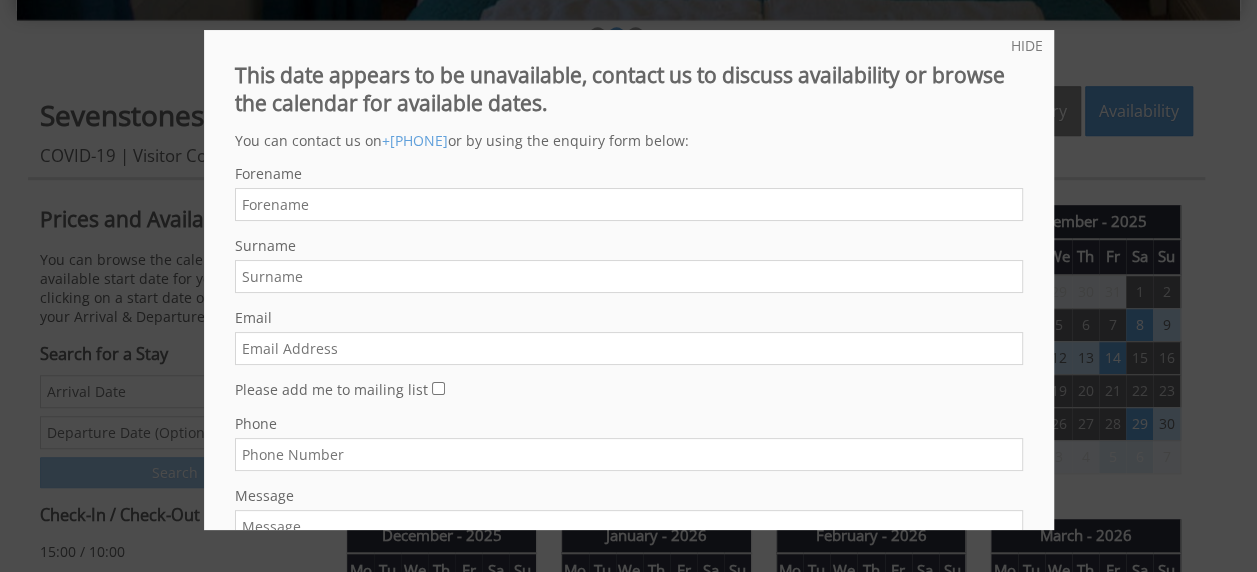 click at bounding box center (628, 286) 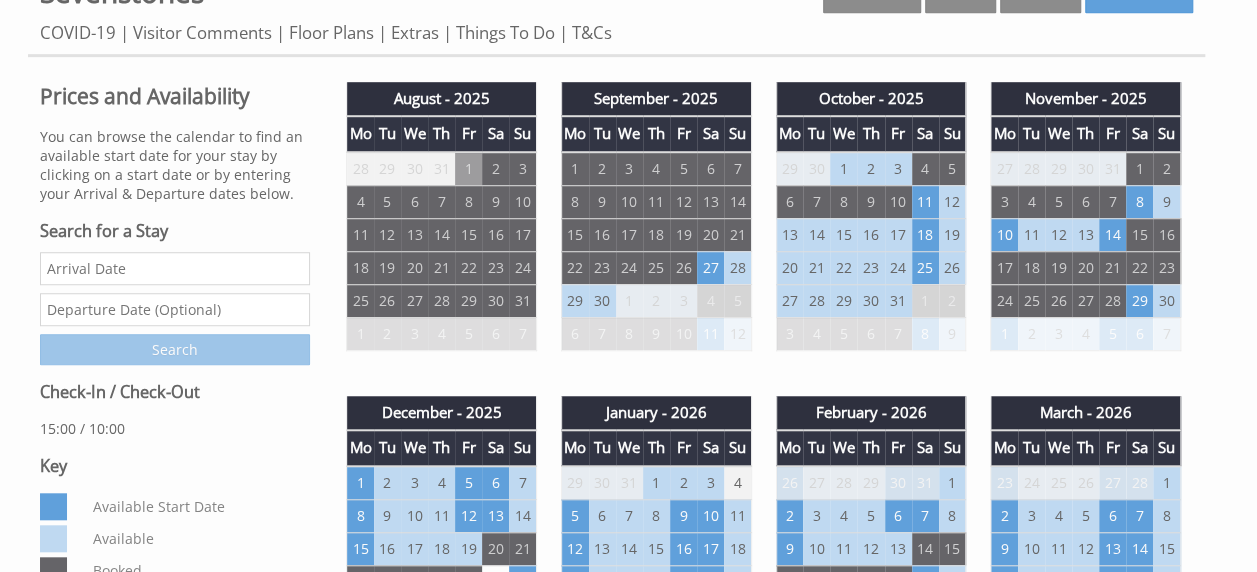 scroll, scrollTop: 659, scrollLeft: 0, axis: vertical 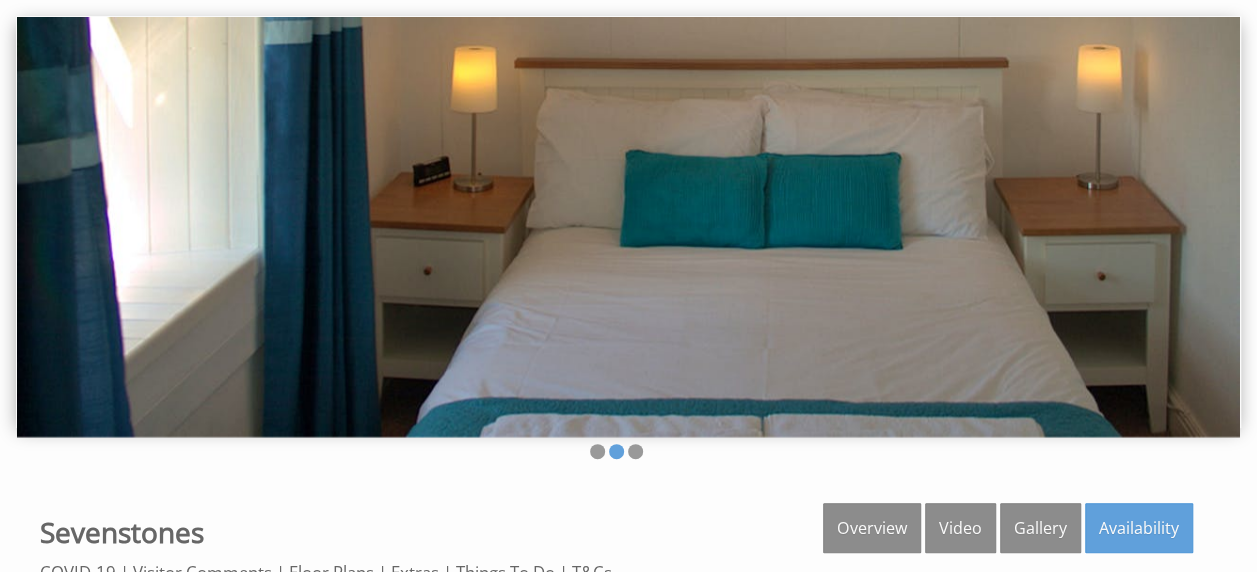 click at bounding box center [628, 227] 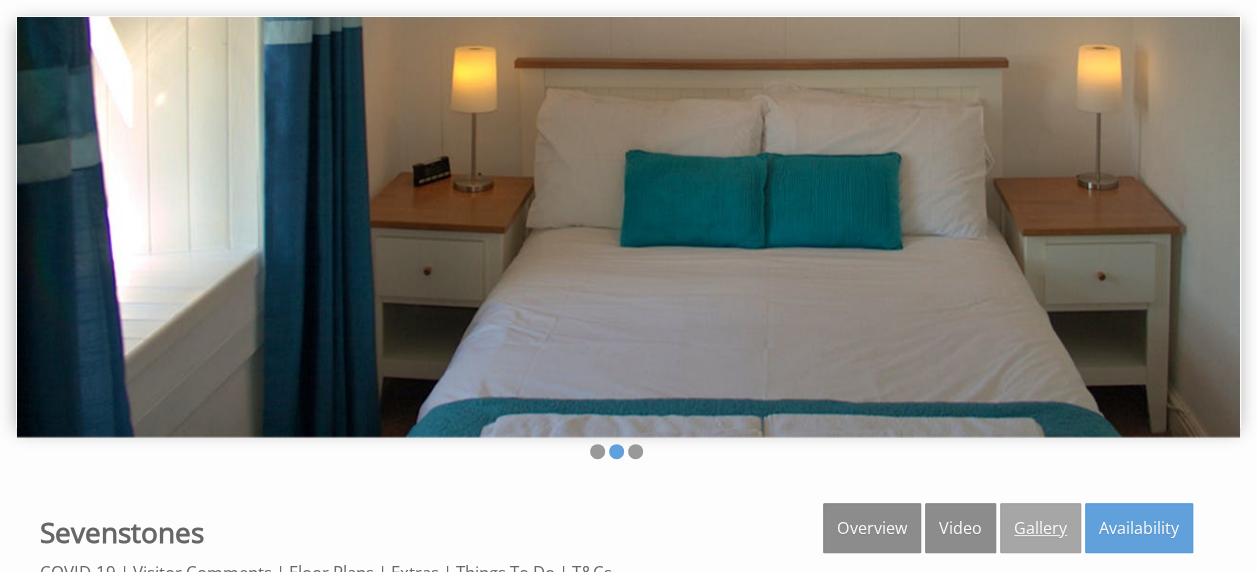 drag, startPoint x: 1035, startPoint y: 515, endPoint x: 1018, endPoint y: 516, distance: 17.029387 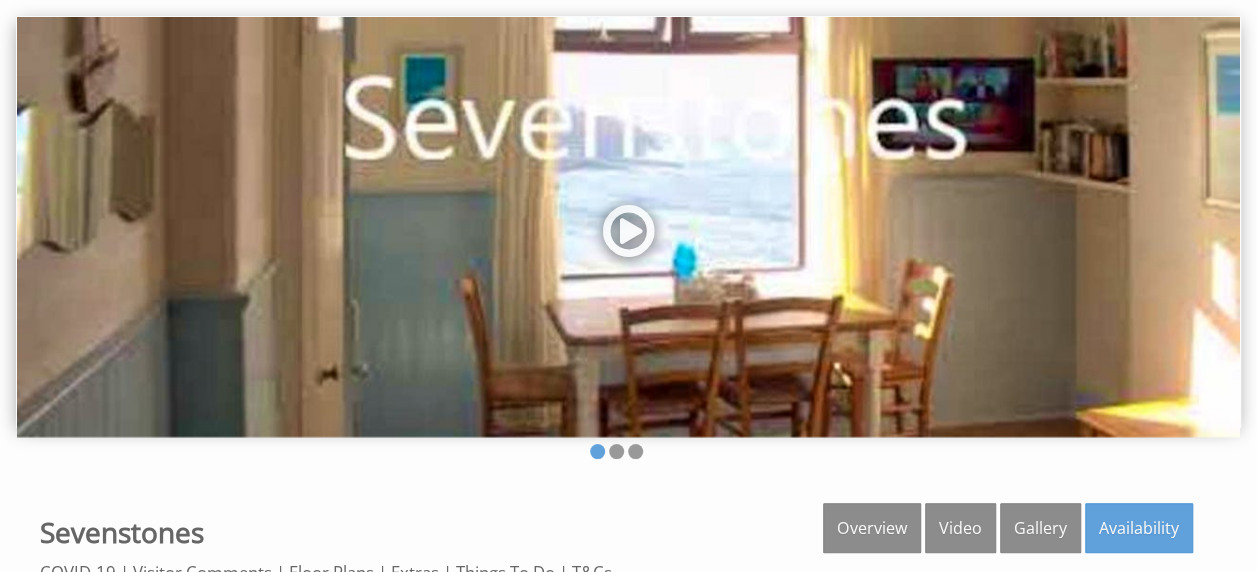 scroll, scrollTop: 0, scrollLeft: 0, axis: both 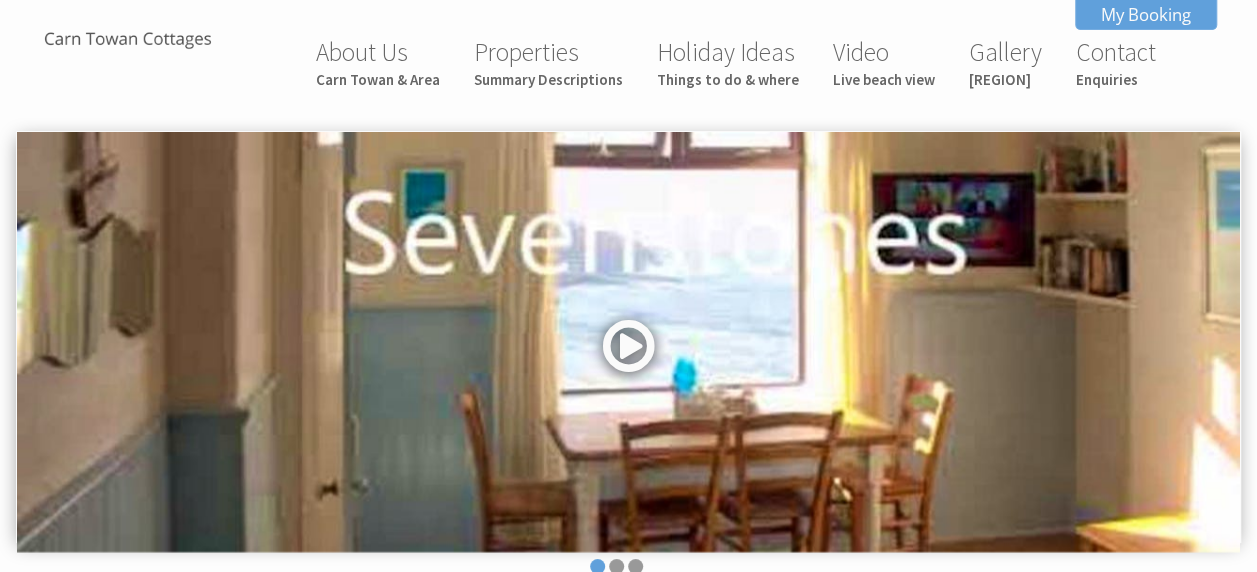 click at bounding box center [629, 353] 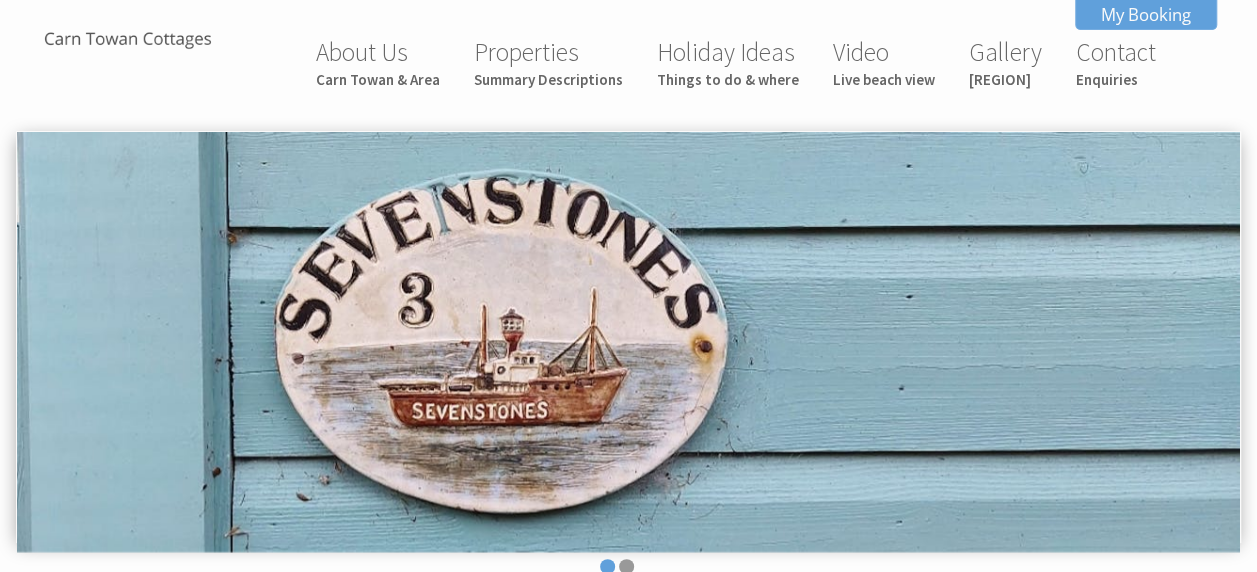 scroll, scrollTop: 729, scrollLeft: 0, axis: vertical 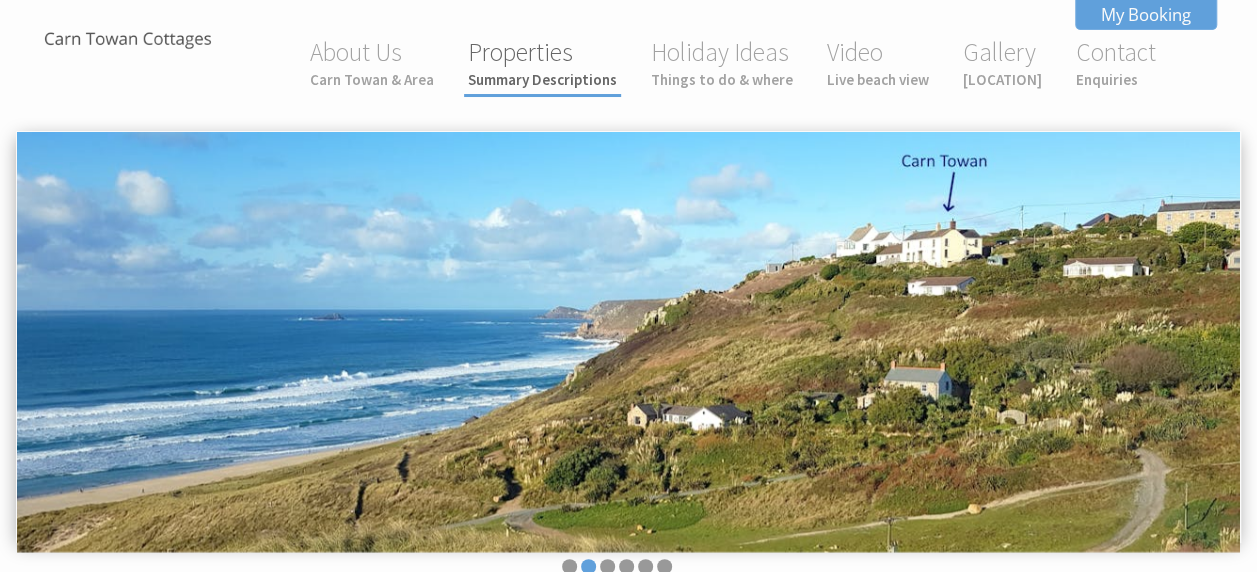 click on "Summary Descriptions" at bounding box center (542, 79) 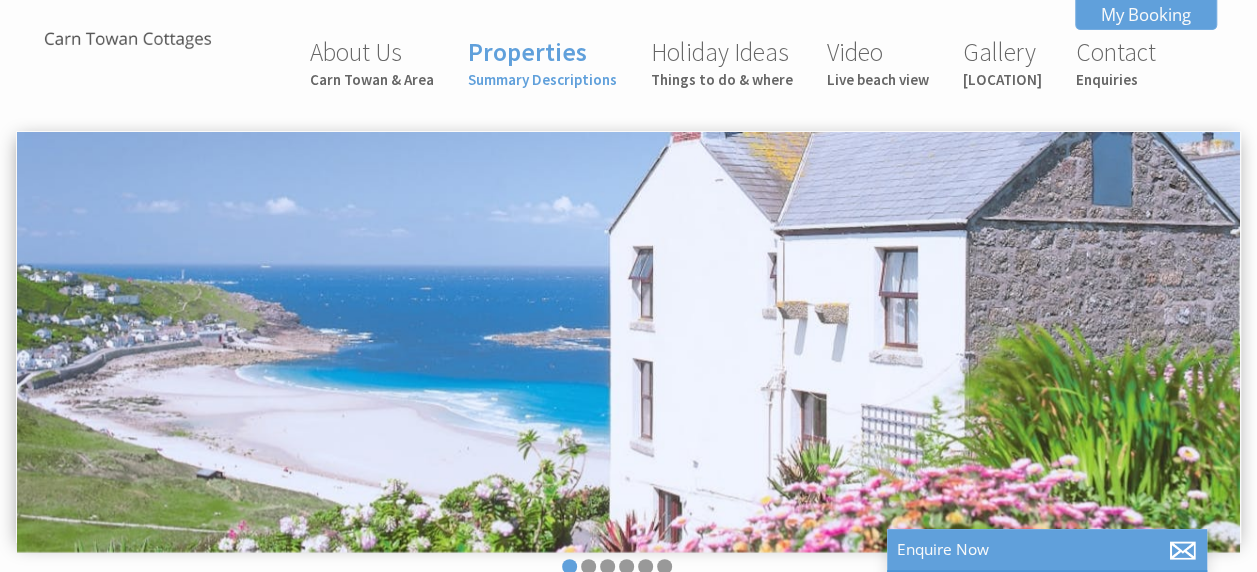 scroll, scrollTop: 0, scrollLeft: 18, axis: horizontal 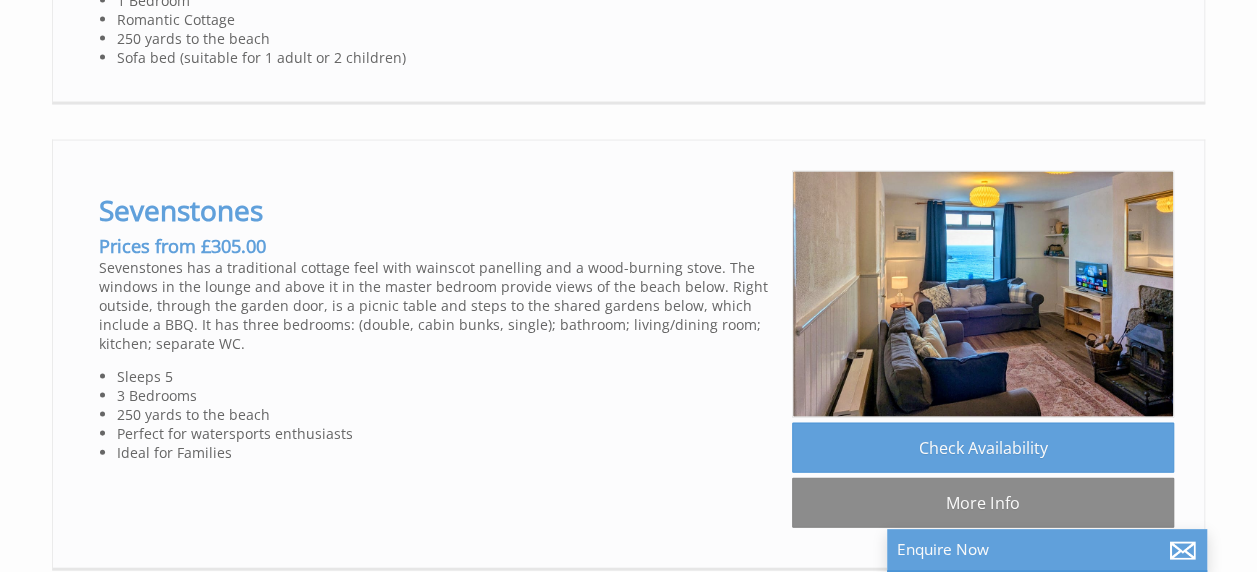 click on "Check Availability" at bounding box center [983, -135] 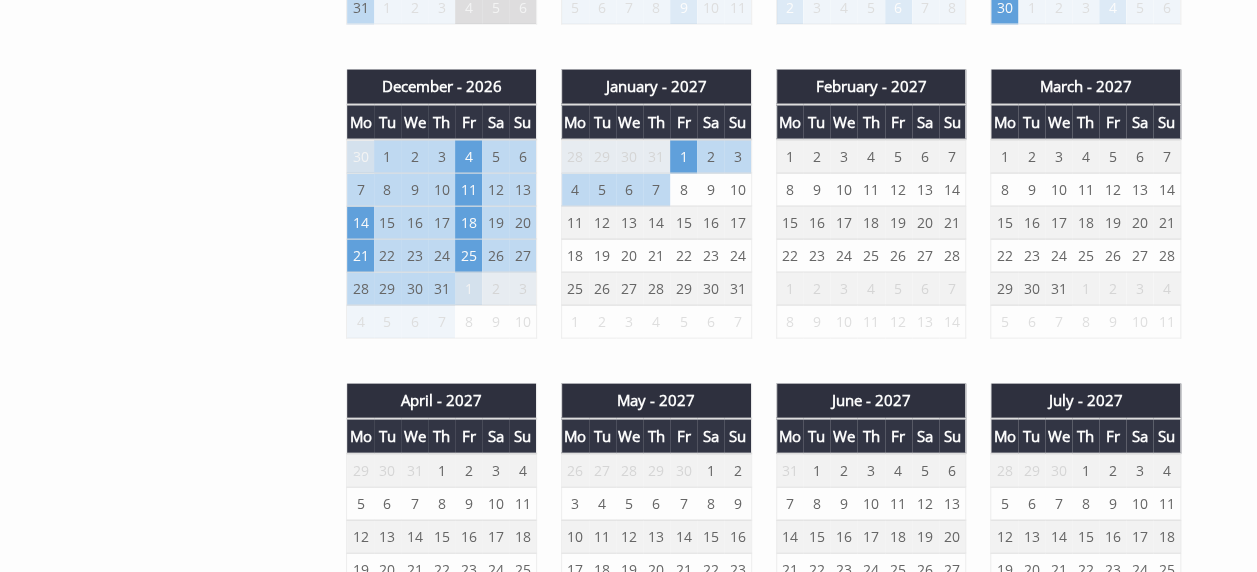 scroll, scrollTop: 0, scrollLeft: 0, axis: both 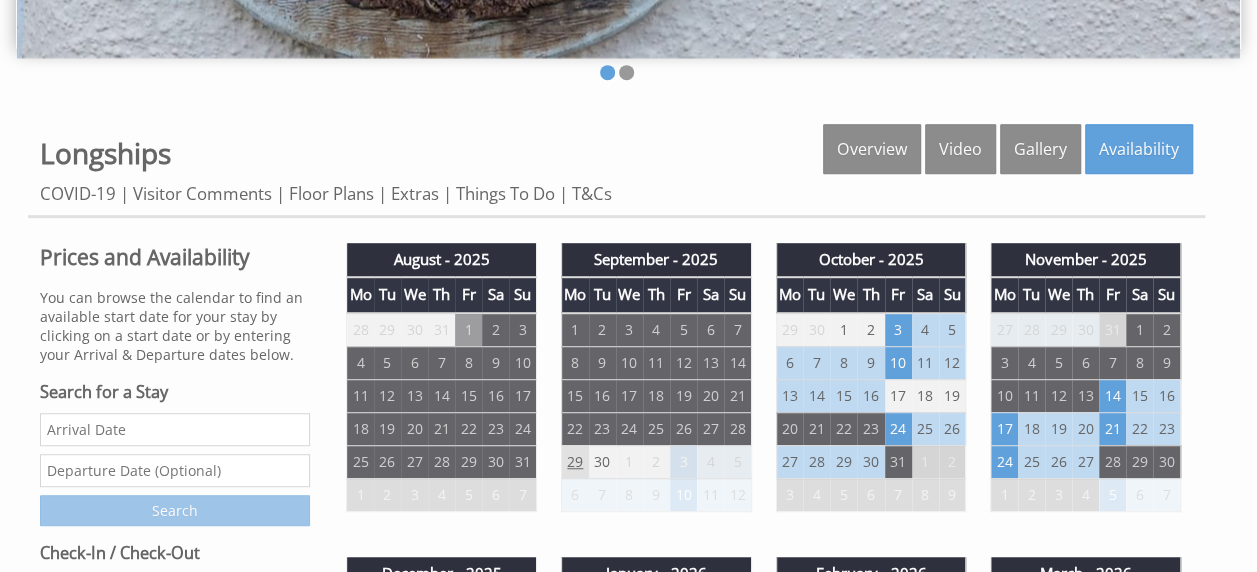 click on "29" at bounding box center [574, 461] 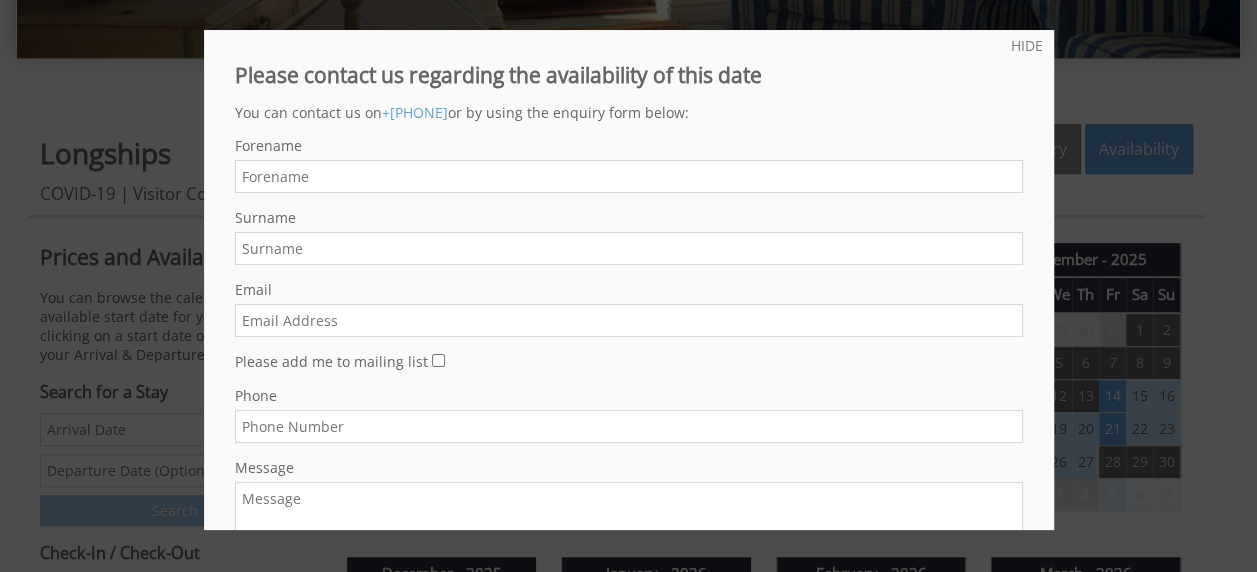 click at bounding box center (628, 286) 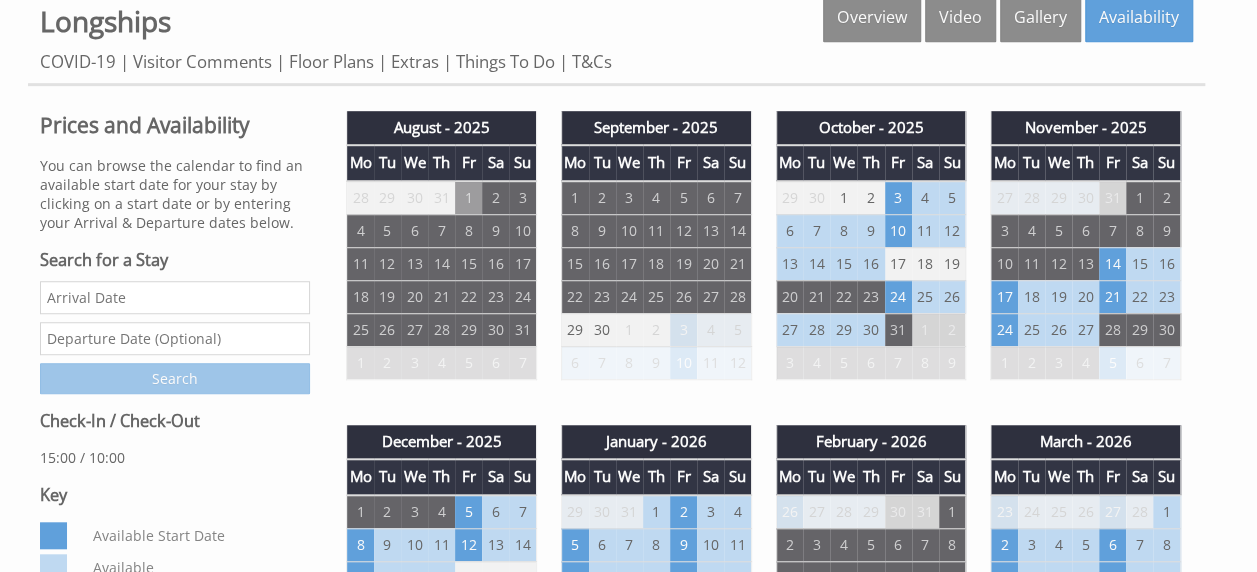 scroll, scrollTop: 630, scrollLeft: 0, axis: vertical 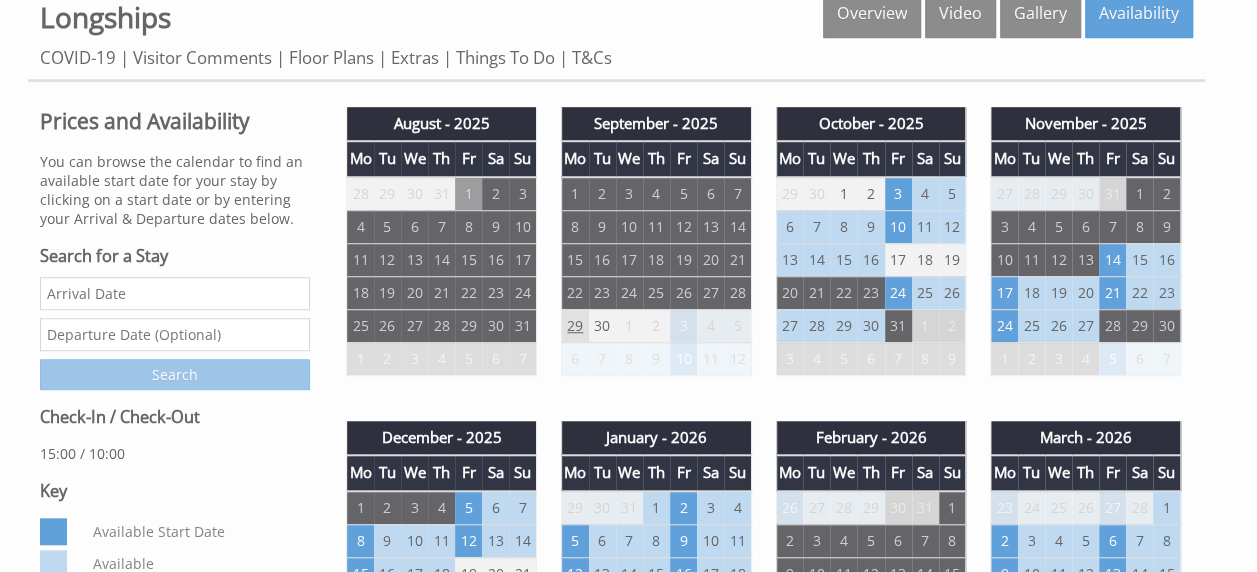 click on "29" at bounding box center (574, 325) 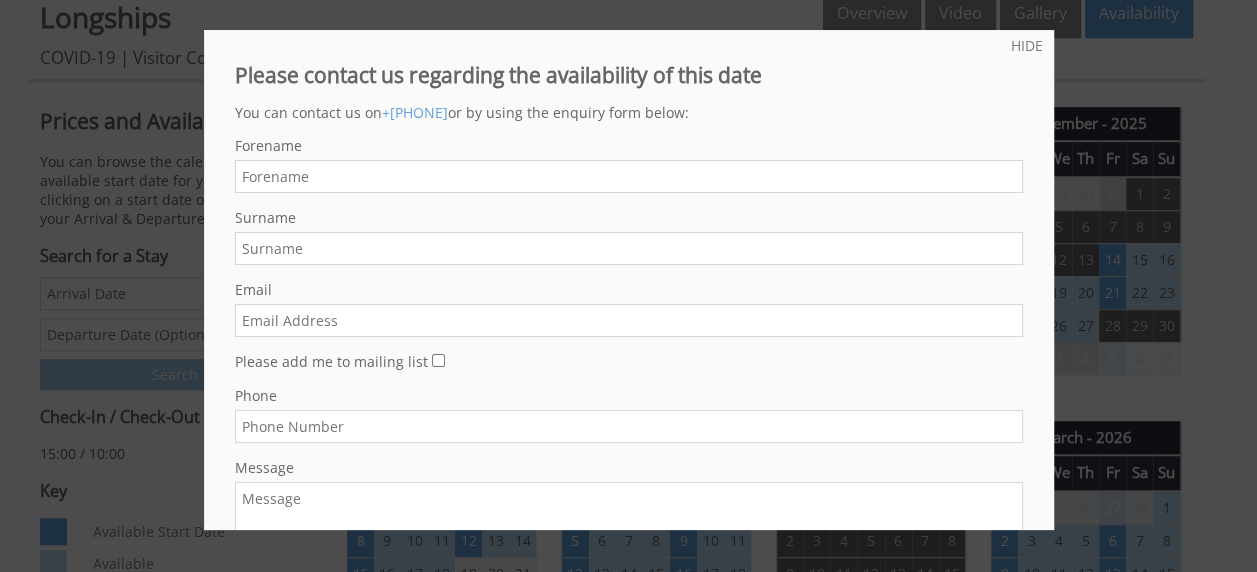 click at bounding box center [628, 286] 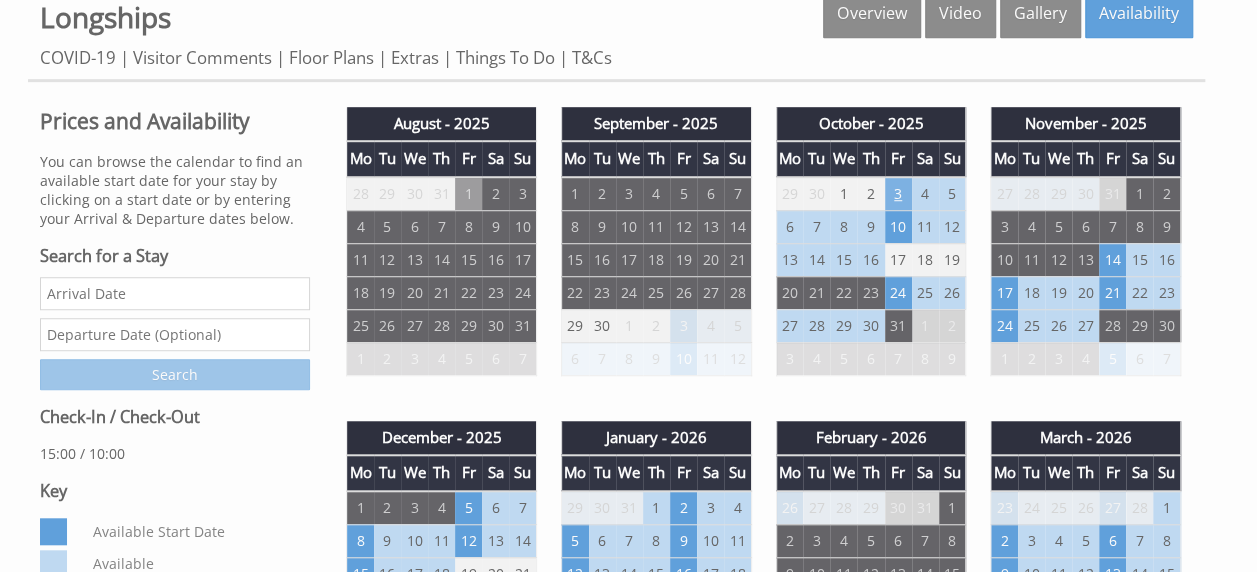 click on "3" at bounding box center [898, 194] 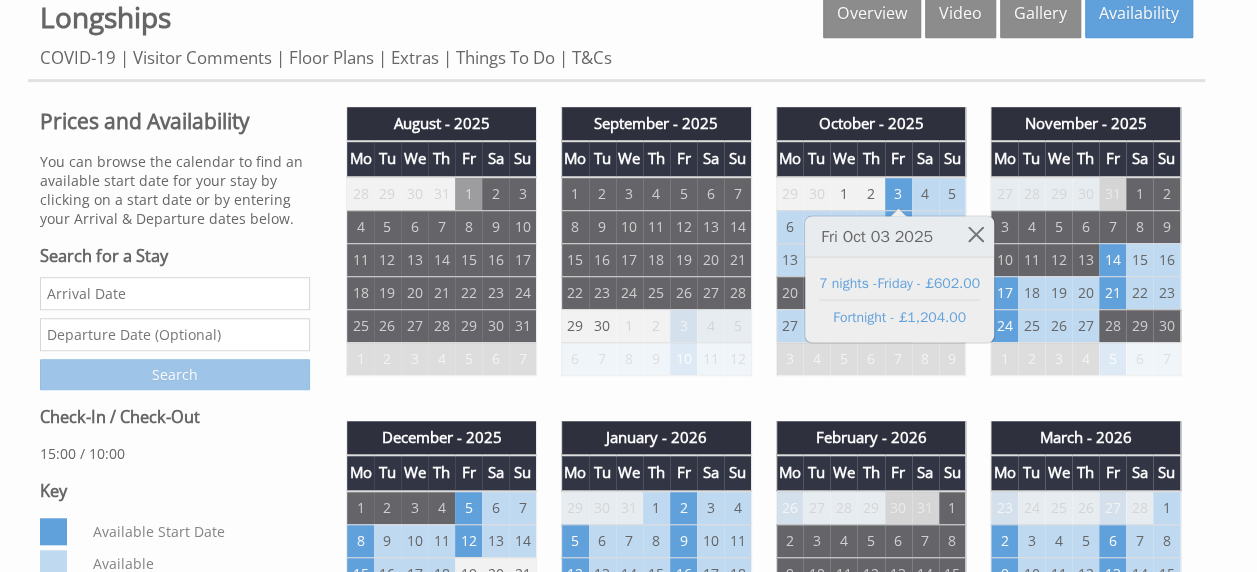 click on "Properties
Longships
Overview
Video
Gallery
Availability
COVID-19
Visitor Comments
Floor Plans
Extras
Things To Do
T&Cs
Prices and Availability
You can browse the calendar to find an available start date for your stay by clicking on a start date or by entering your Arrival & Departure dates below.
Search for a Stay
Search
Check-In / Check-Out
15:00 / 10:00
Key
Available Start Date
Available
Booked" at bounding box center [628, 1146] 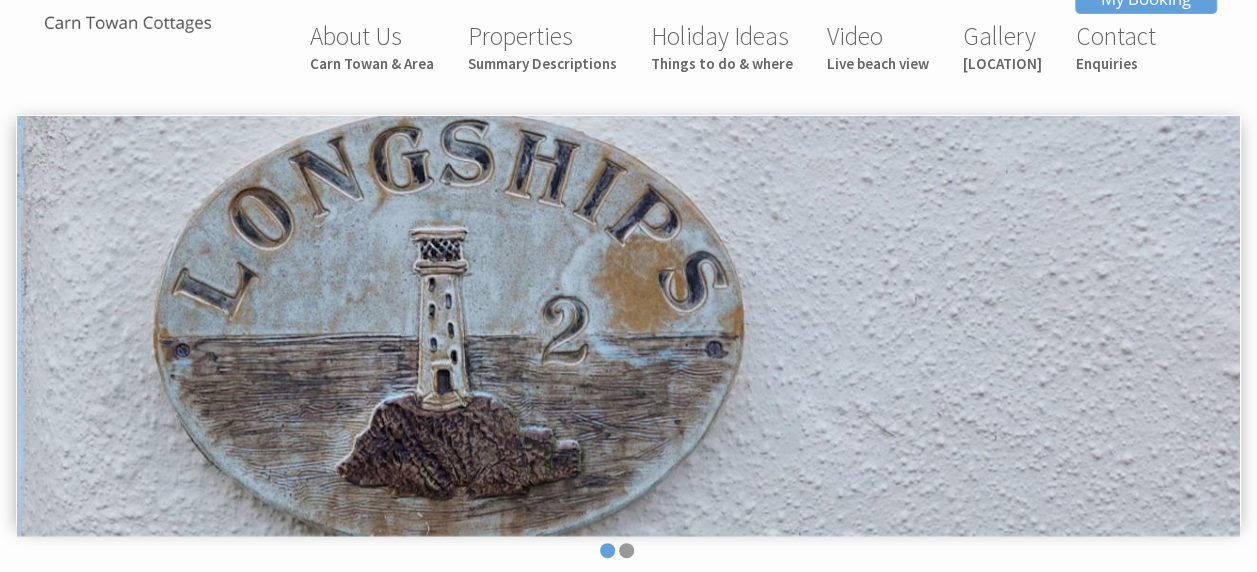 scroll, scrollTop: 0, scrollLeft: 0, axis: both 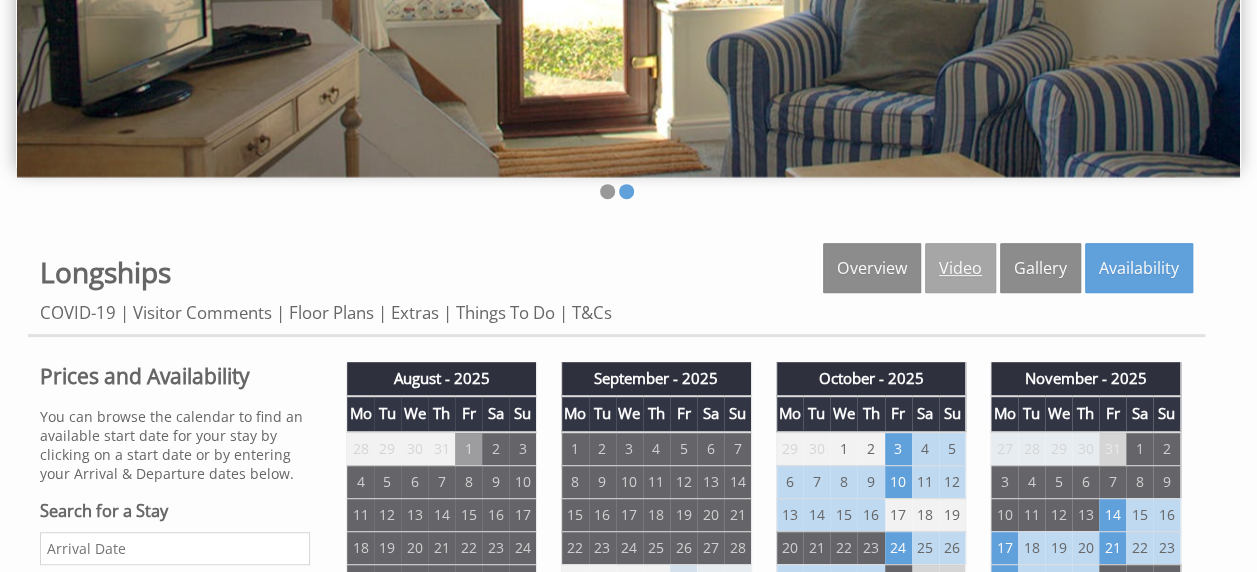 click on "Video" at bounding box center [960, 268] 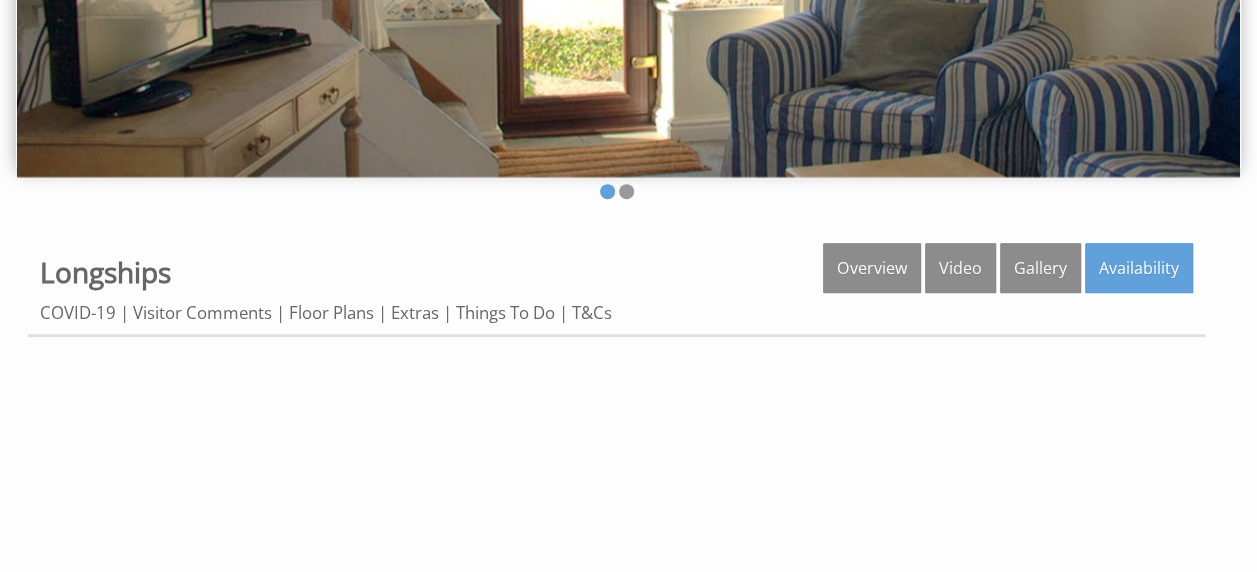 scroll, scrollTop: 0, scrollLeft: 0, axis: both 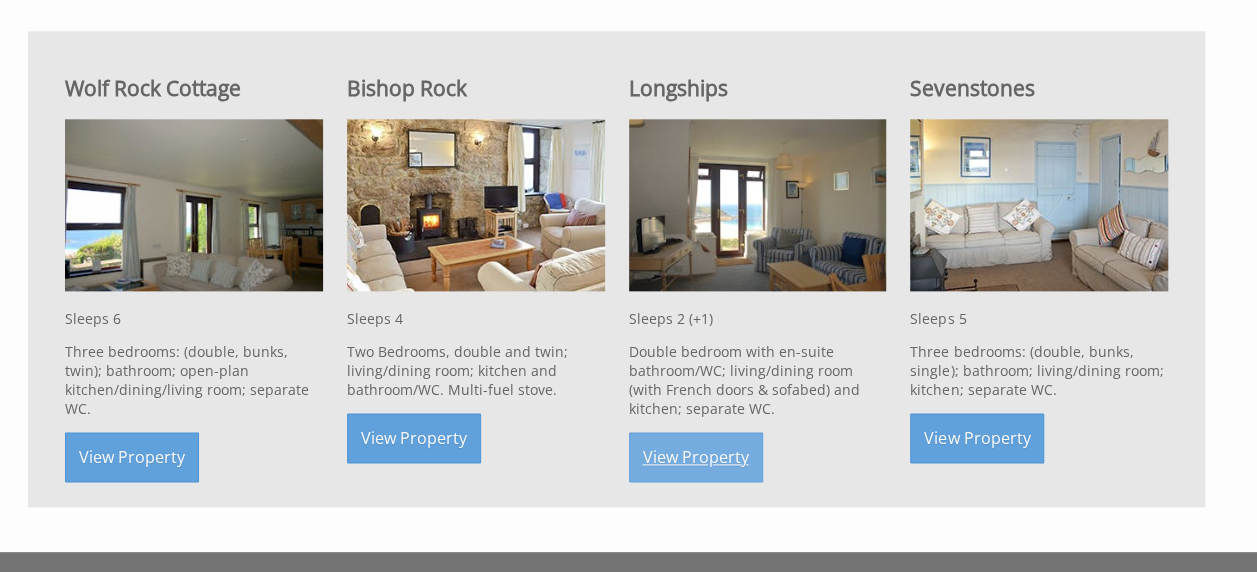 click on "View Property" at bounding box center [696, 457] 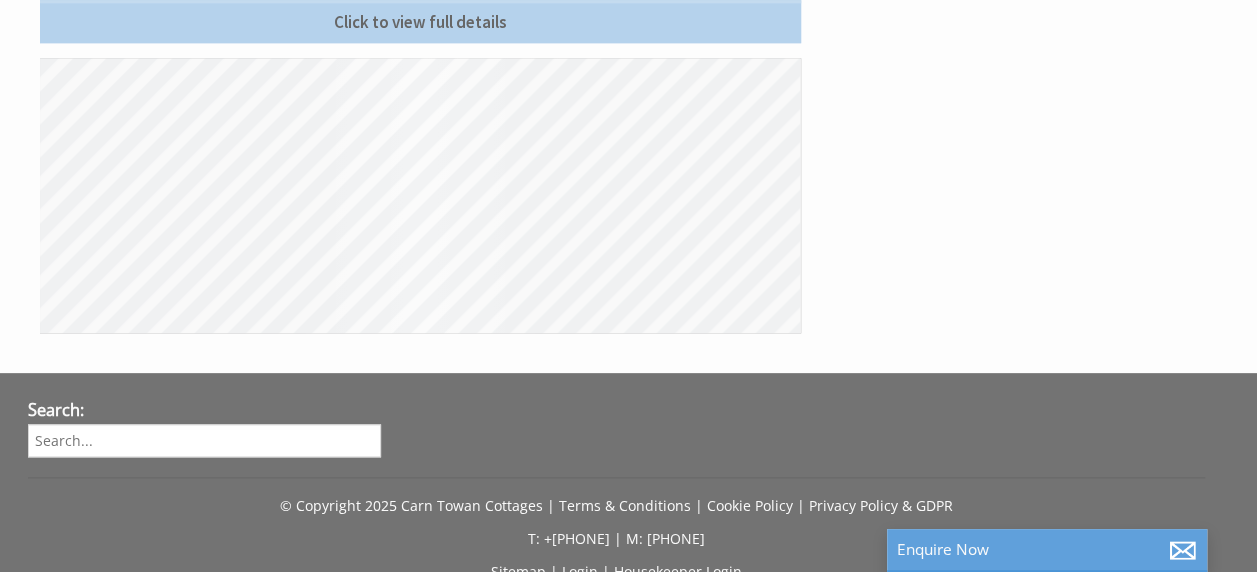 scroll, scrollTop: 0, scrollLeft: 0, axis: both 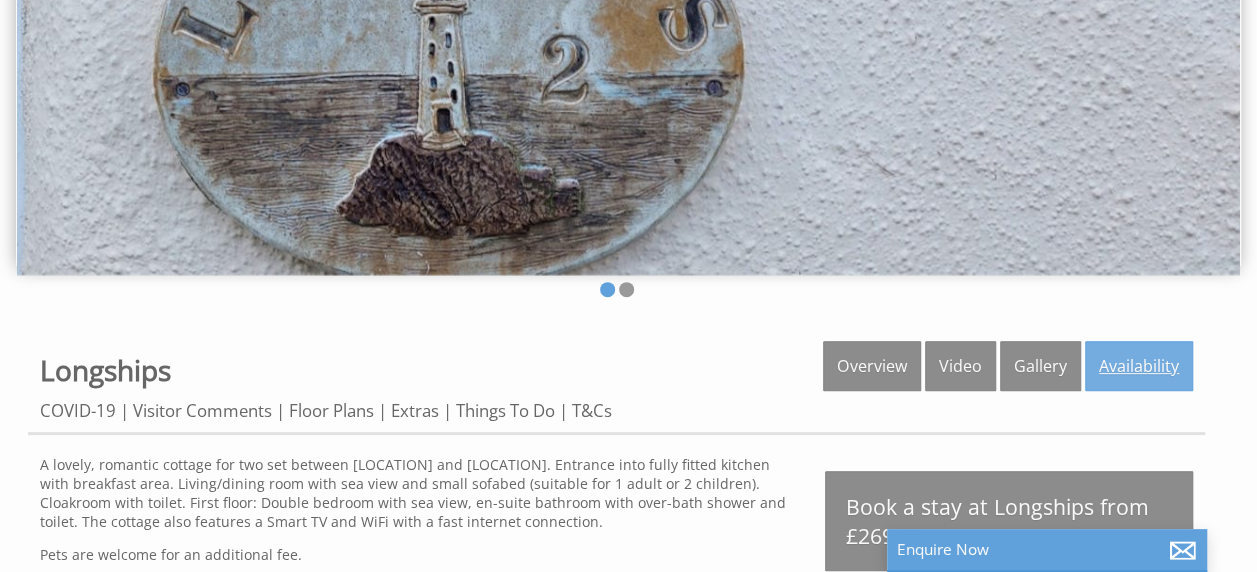click on "Availability" at bounding box center [1139, 366] 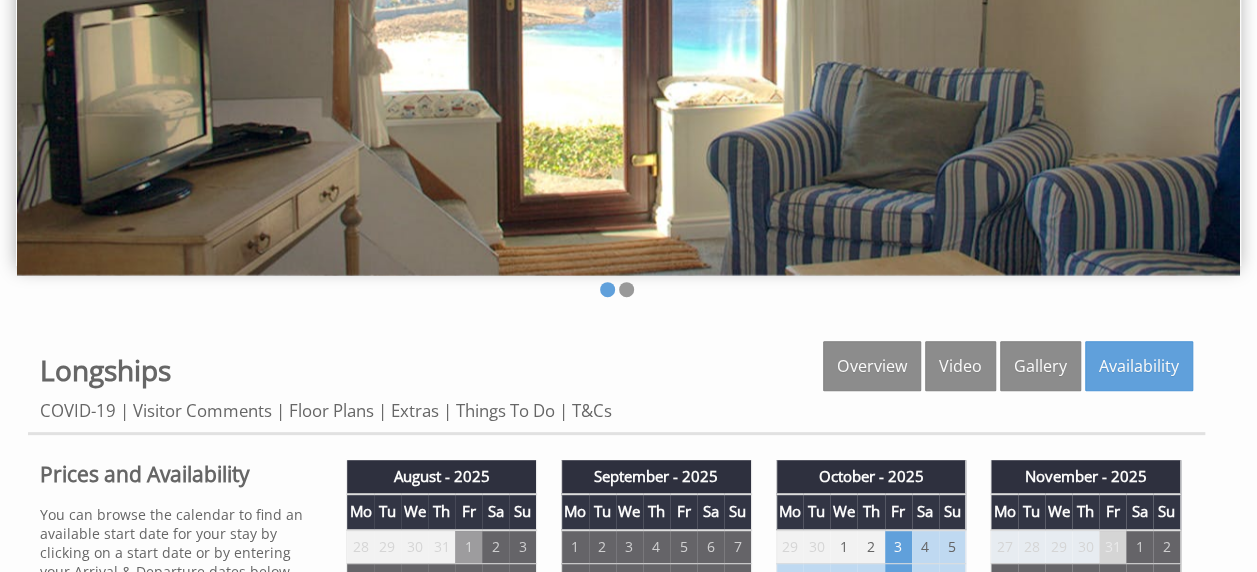 scroll, scrollTop: 0, scrollLeft: 0, axis: both 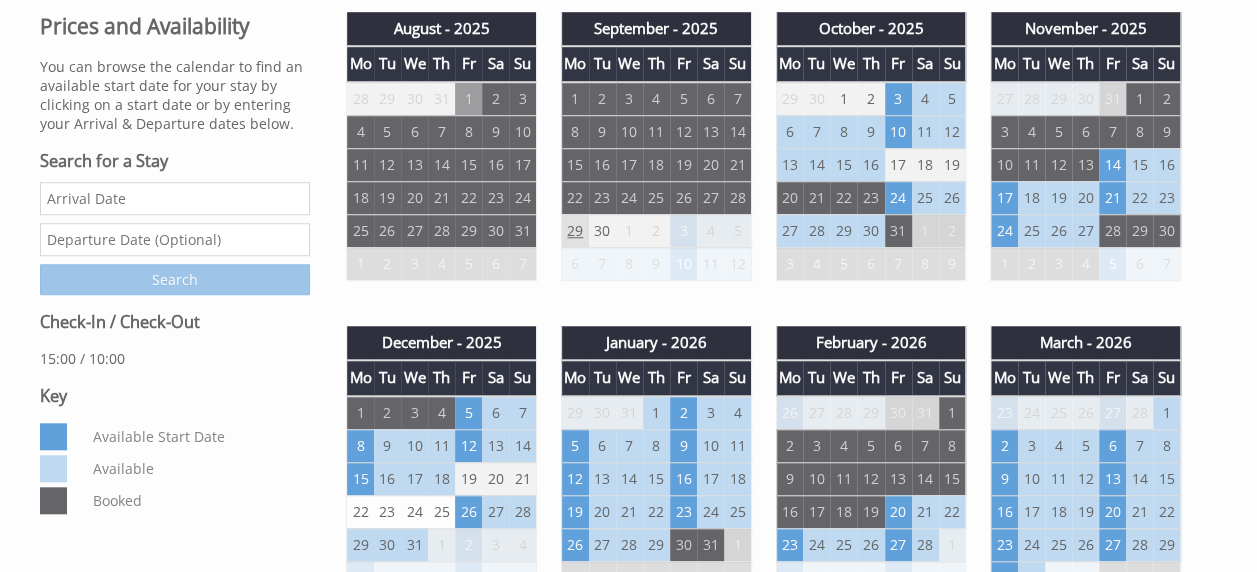 click on "29" at bounding box center [574, 230] 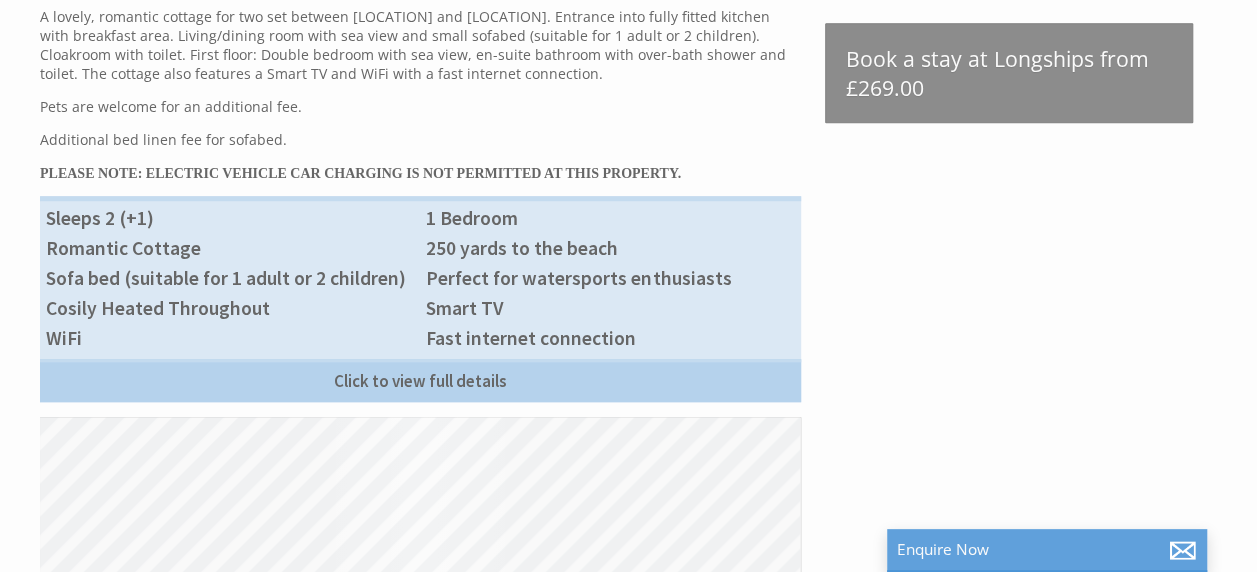 scroll, scrollTop: 277, scrollLeft: 0, axis: vertical 